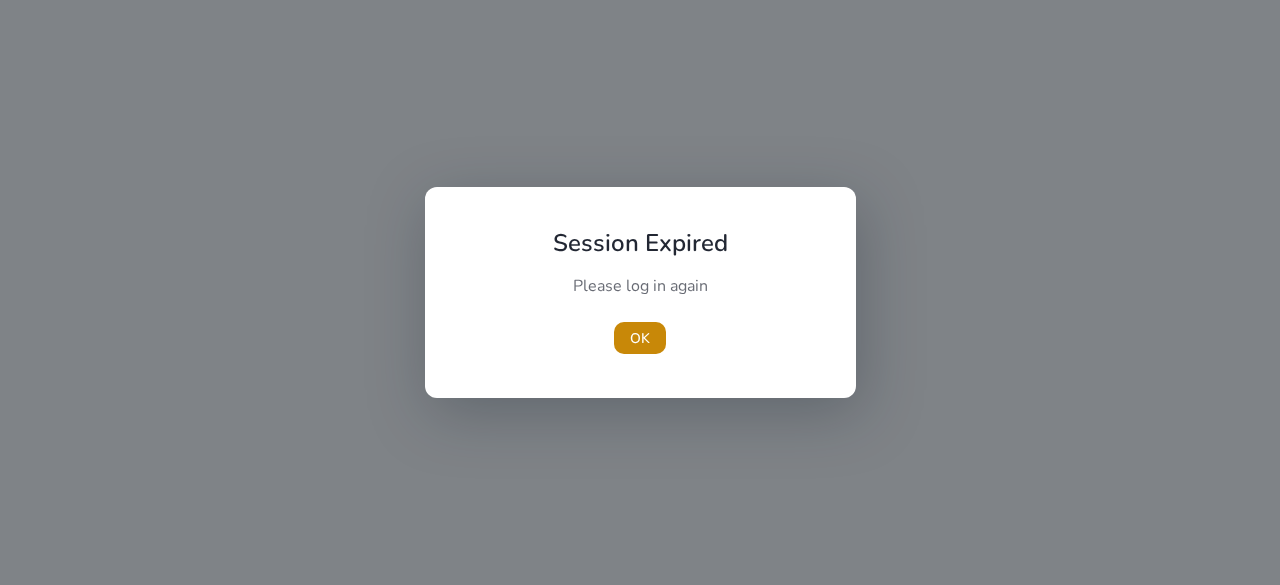 scroll, scrollTop: 0, scrollLeft: 0, axis: both 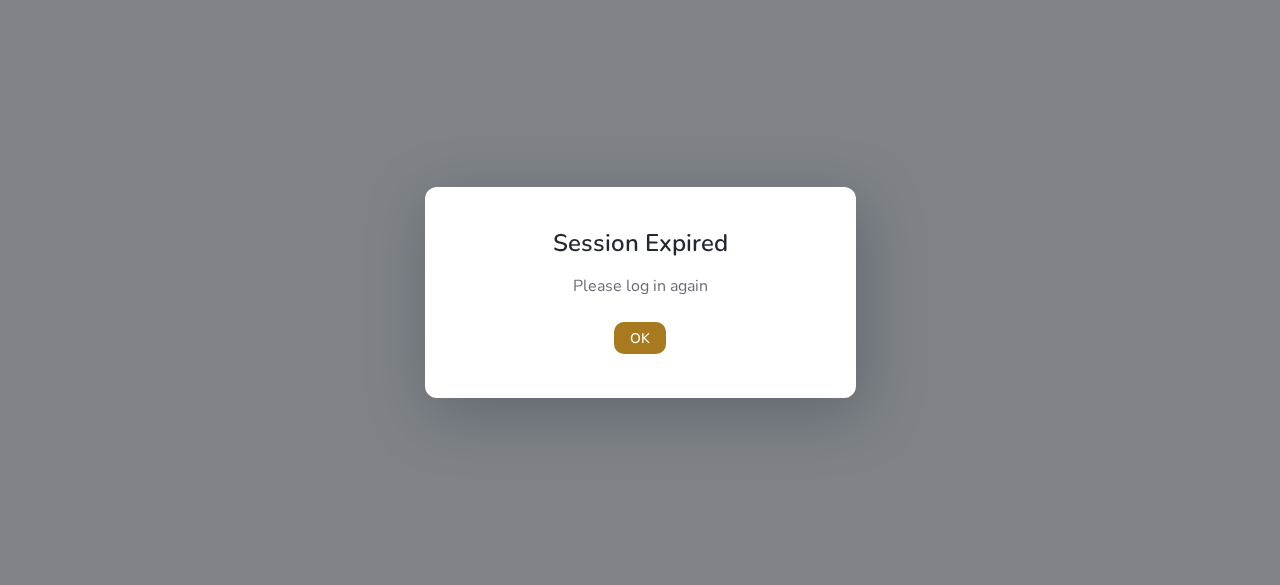 click on "OK" at bounding box center (640, 338) 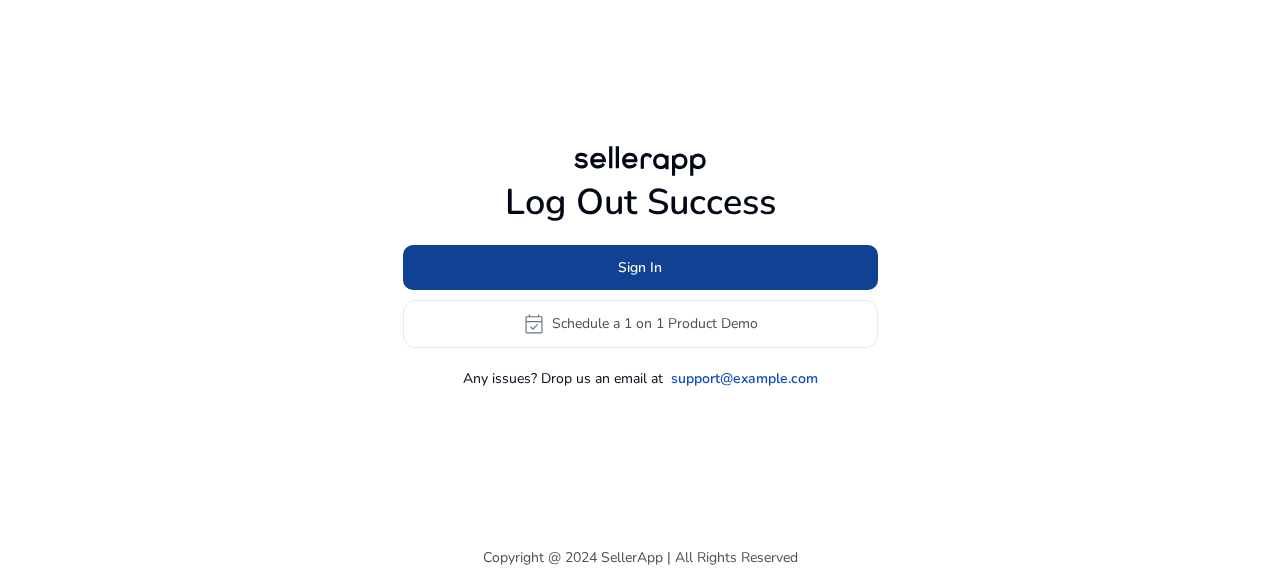 click 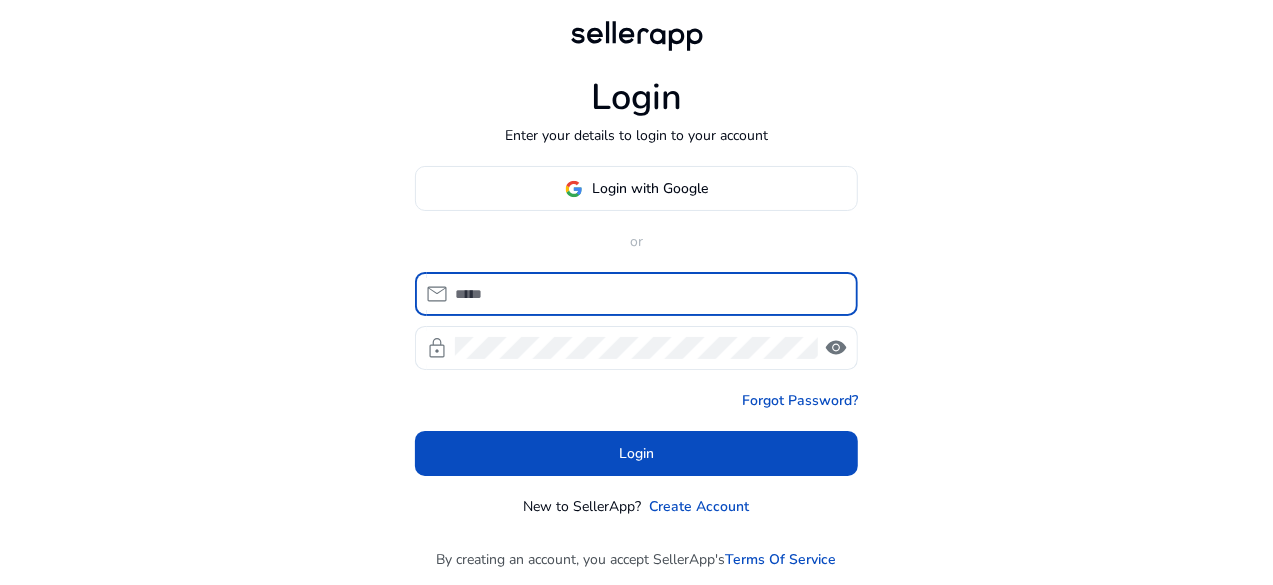 type on "**********" 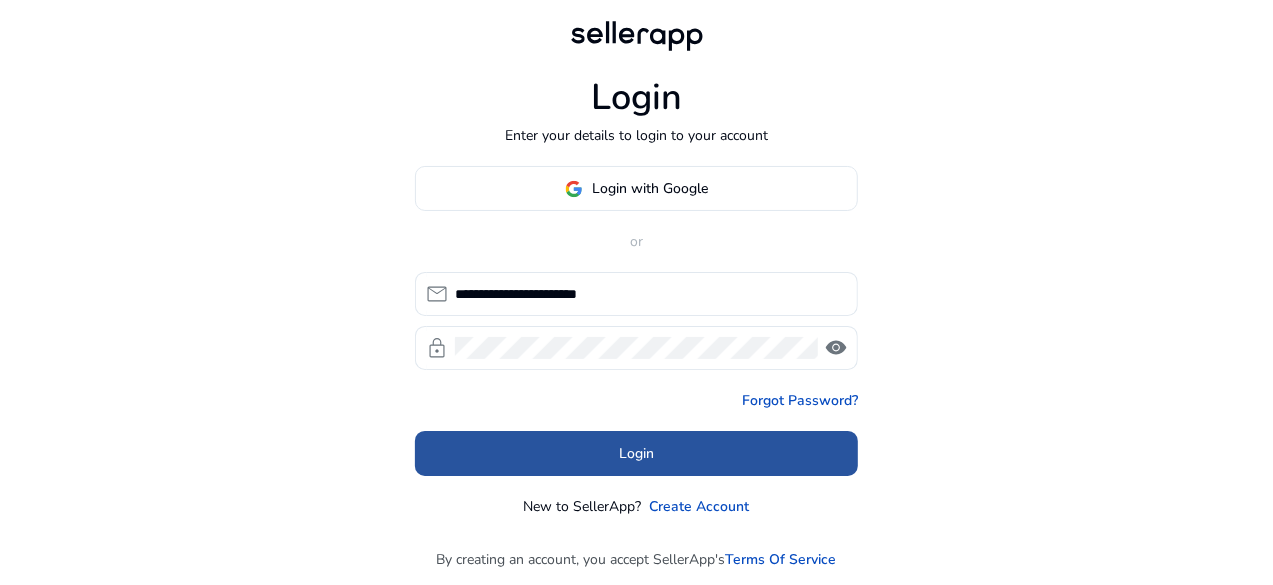 click at bounding box center [636, 454] 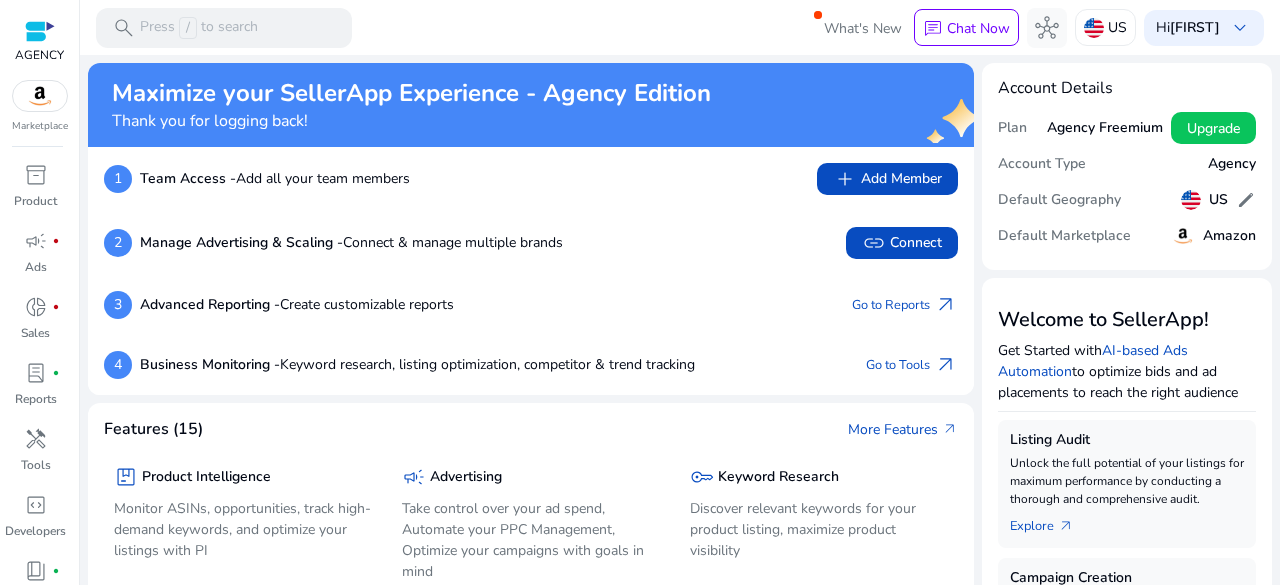 scroll, scrollTop: 0, scrollLeft: 0, axis: both 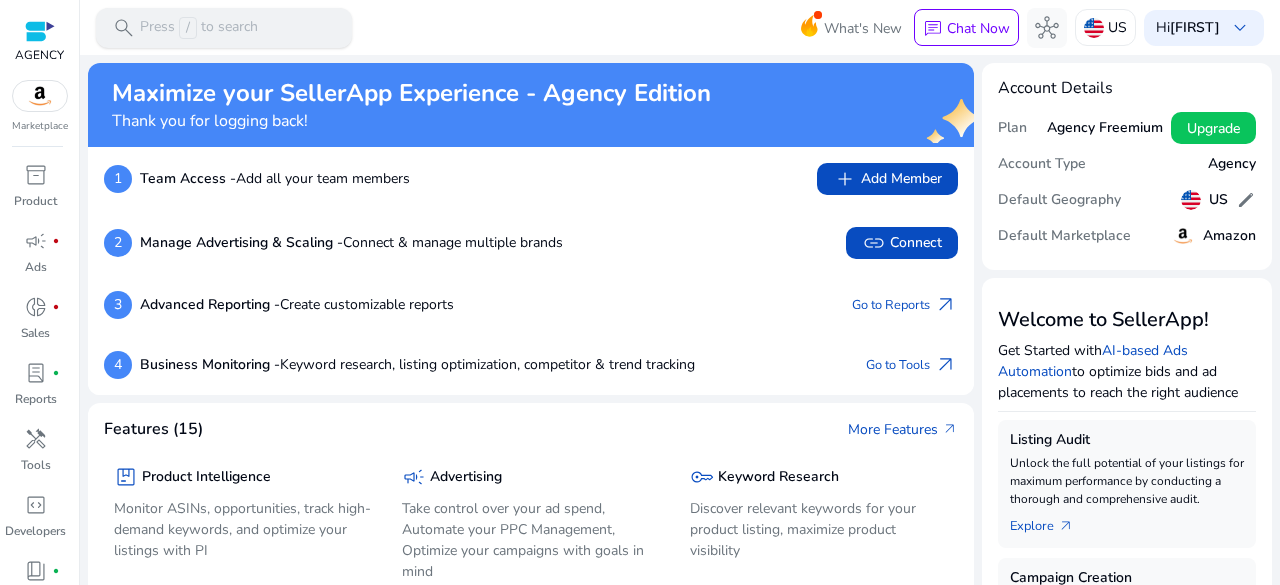 click on "search   Press  /  to search" at bounding box center [224, 28] 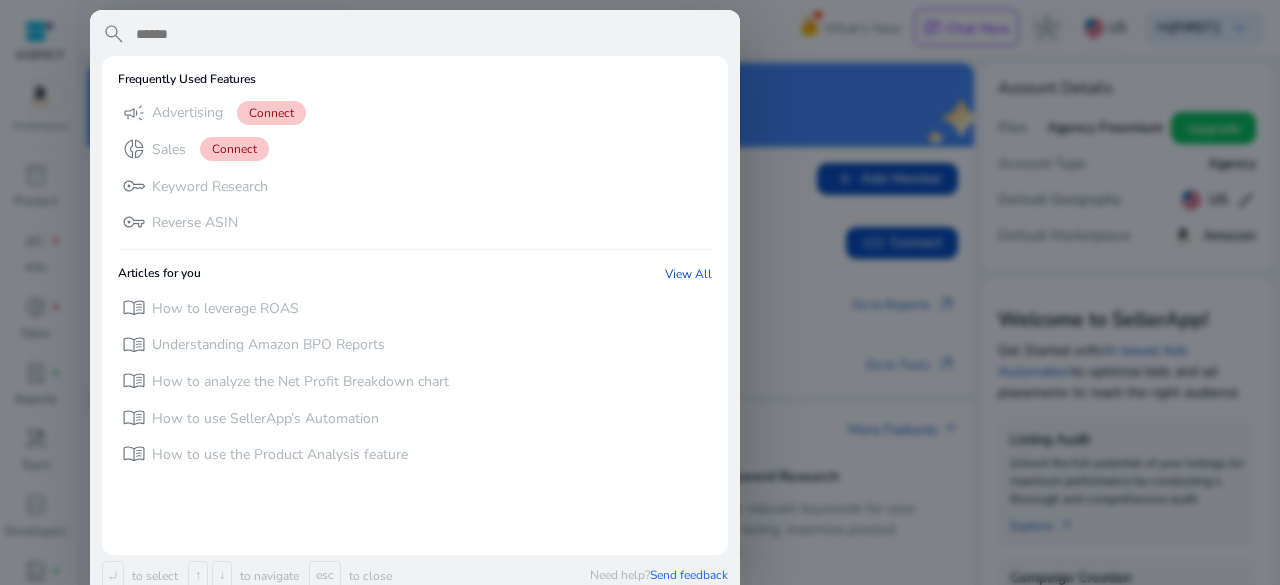 paste on "**********" 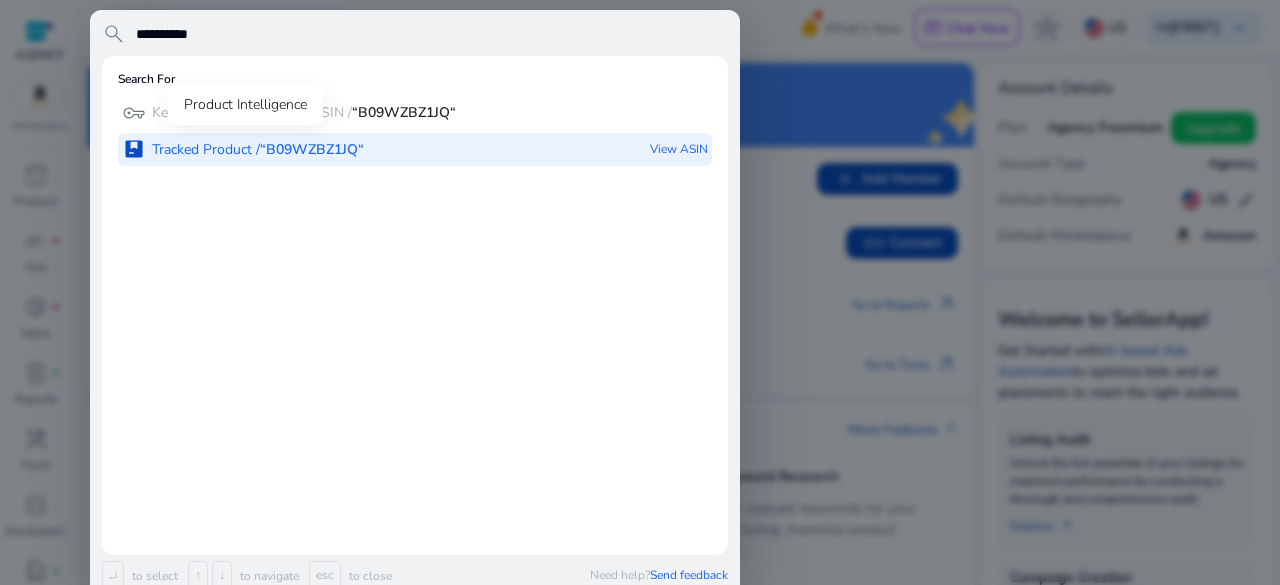 type on "**********" 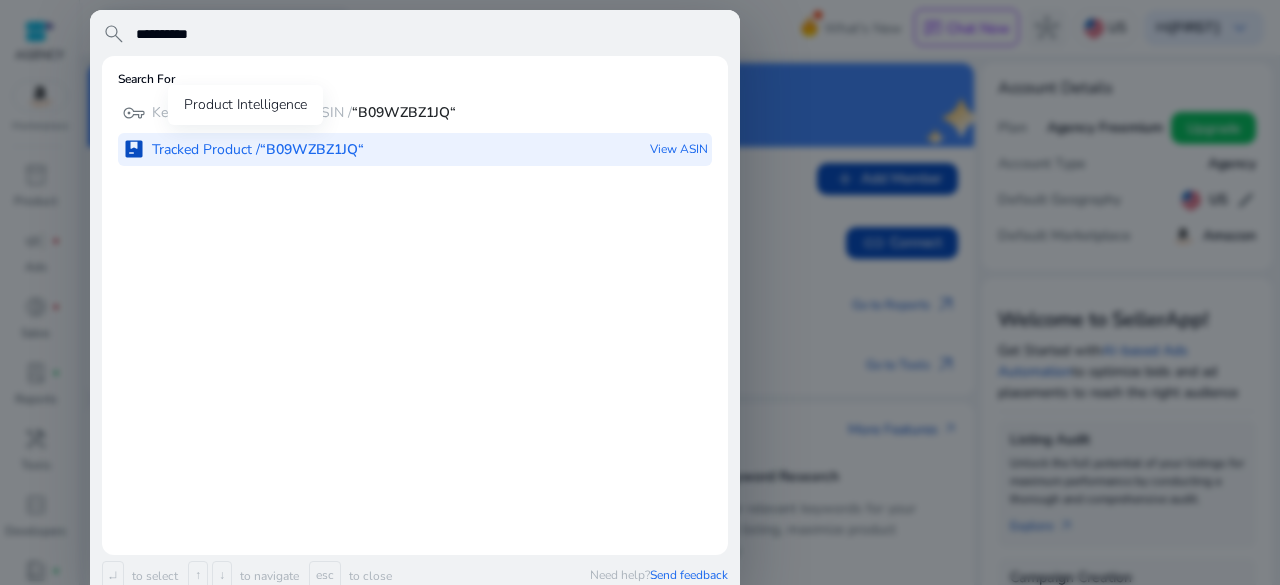 click on "“B09WZBZ1JQ“" at bounding box center (312, 149) 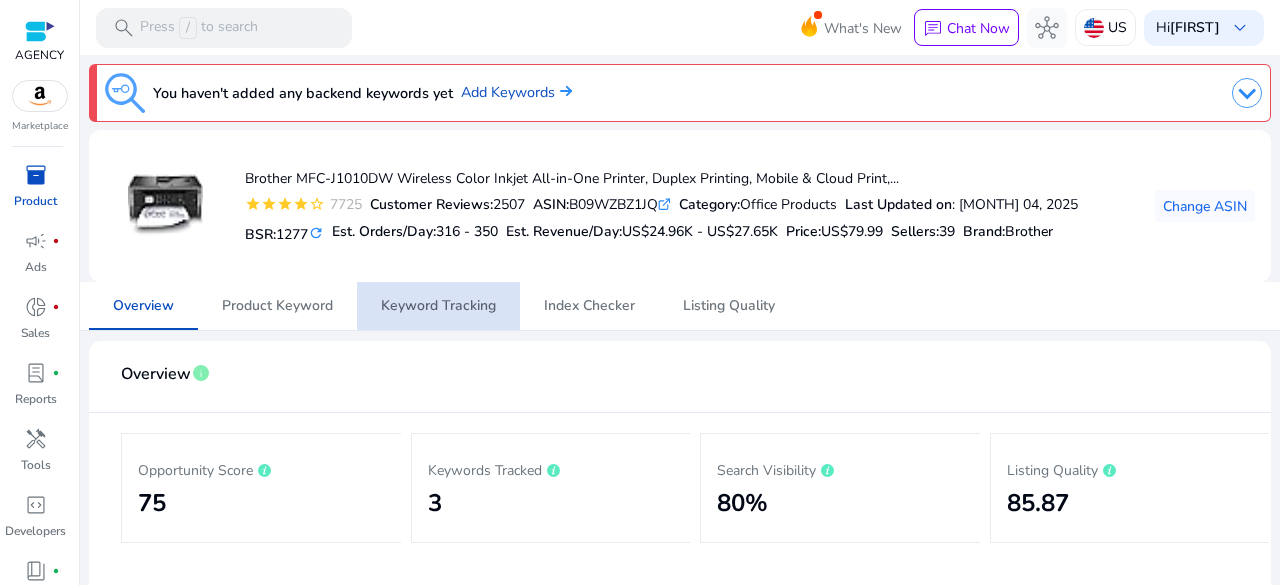 click on "Keyword Tracking" at bounding box center [438, 306] 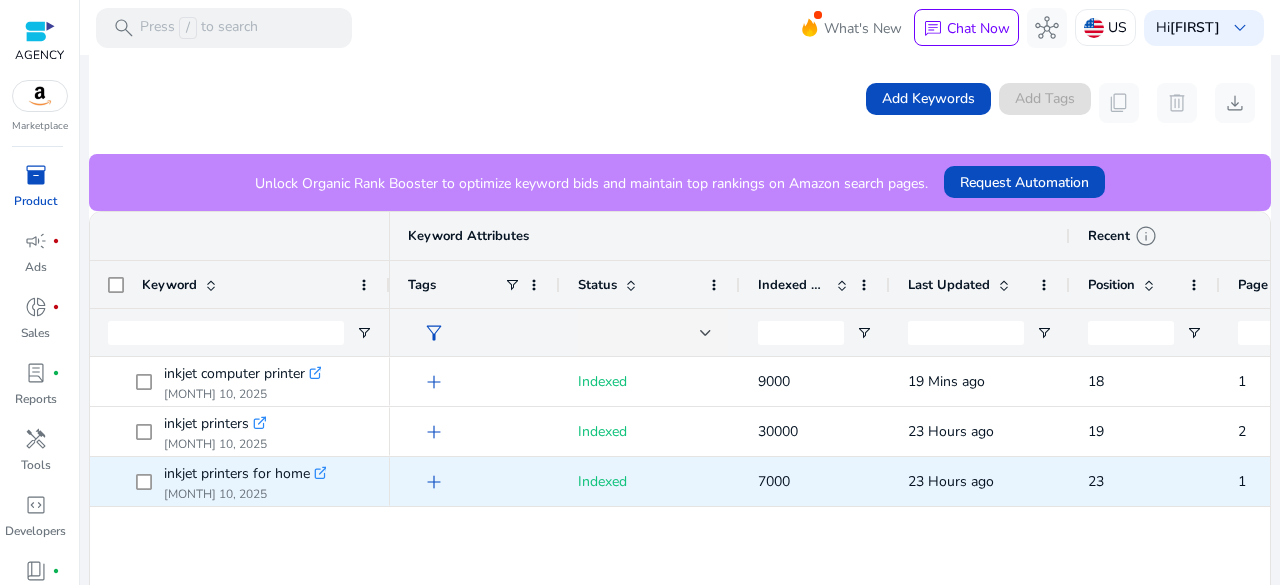 scroll, scrollTop: 533, scrollLeft: 0, axis: vertical 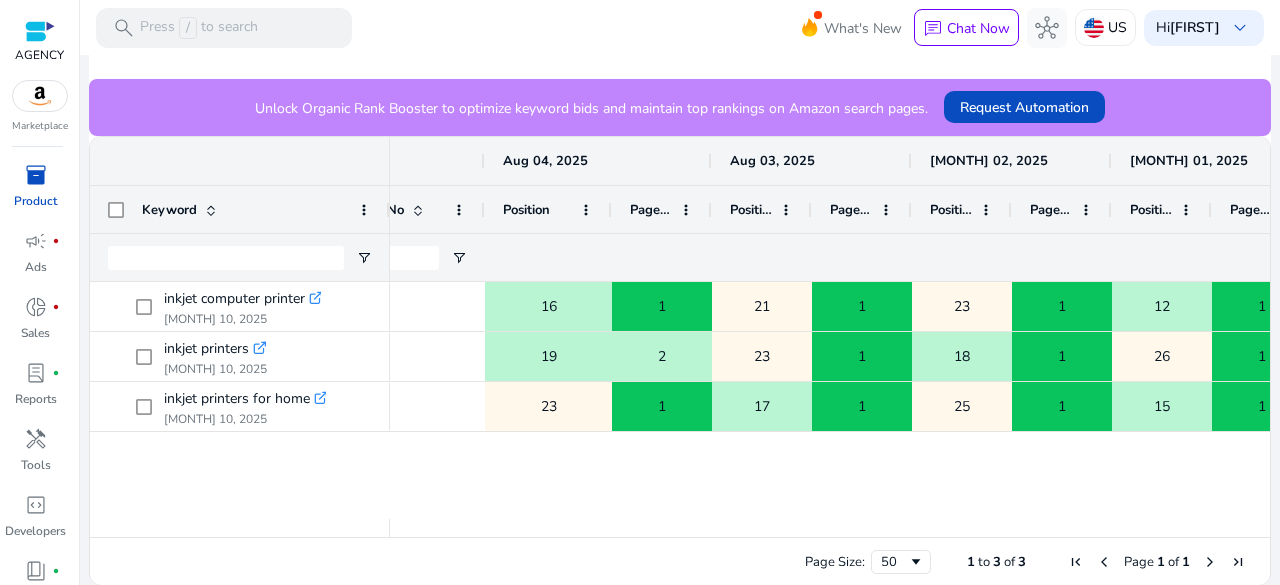drag, startPoint x: 583, startPoint y: 201, endPoint x: 615, endPoint y: 200, distance: 32.01562 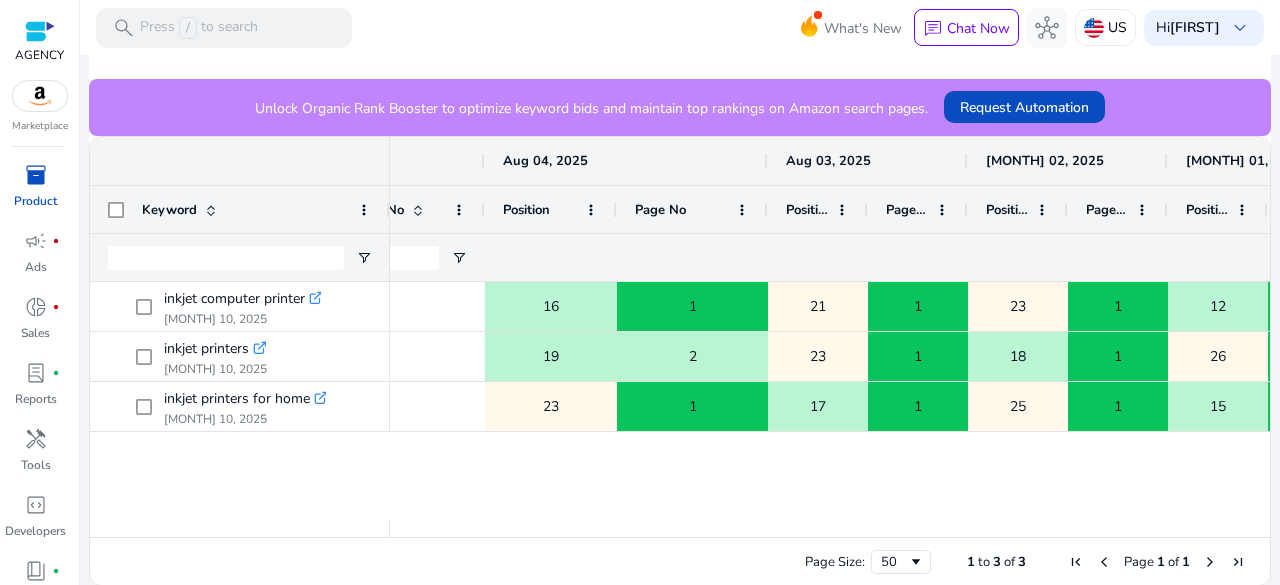 drag, startPoint x: 711, startPoint y: 199, endPoint x: 768, endPoint y: 203, distance: 57.14018 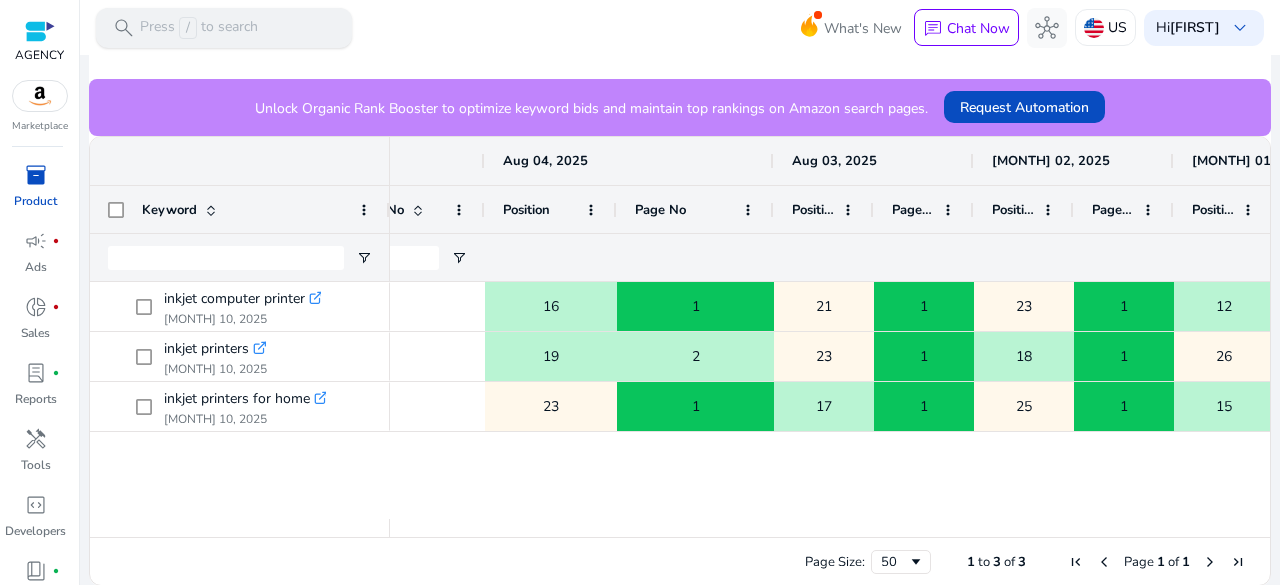 click on "search   Press  /  to search" at bounding box center (224, 28) 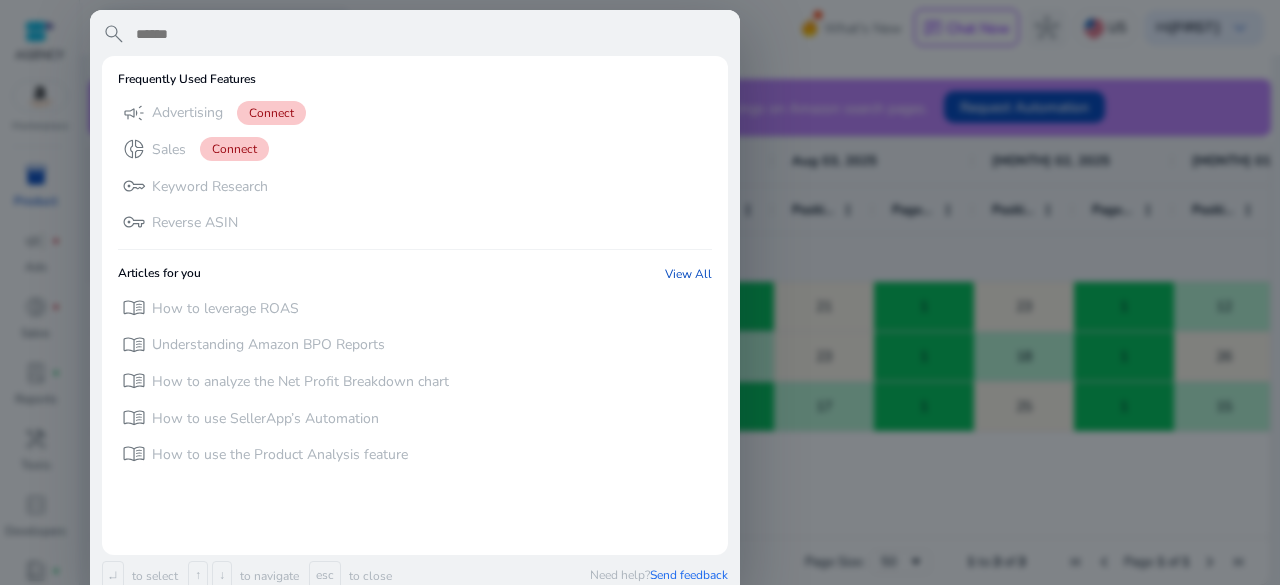paste on "**********" 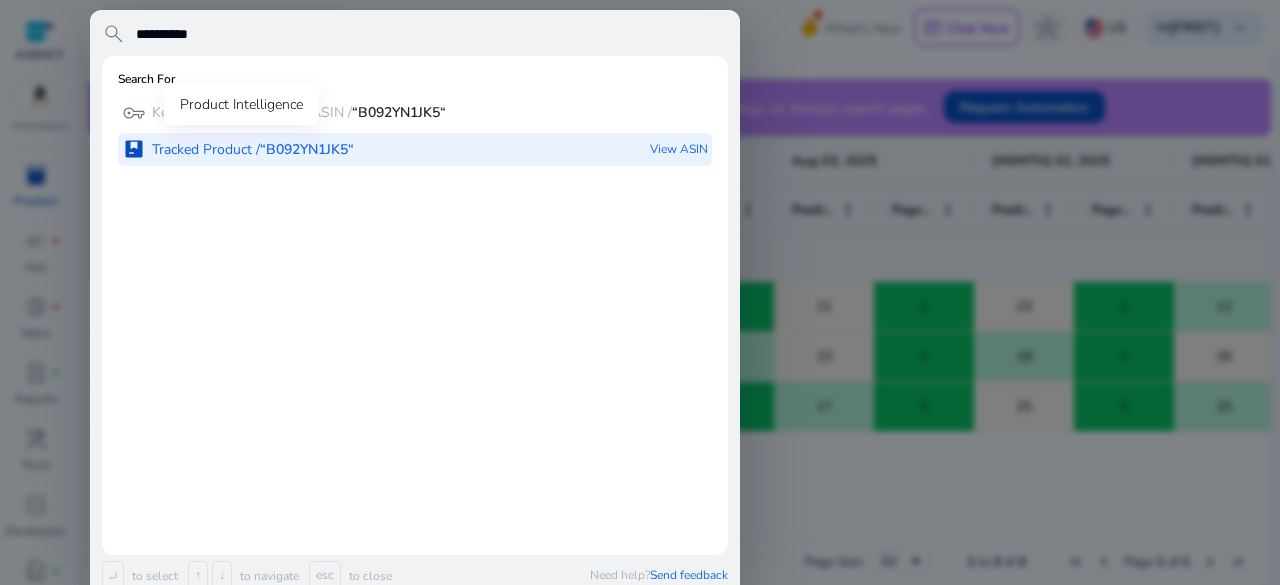 type on "**********" 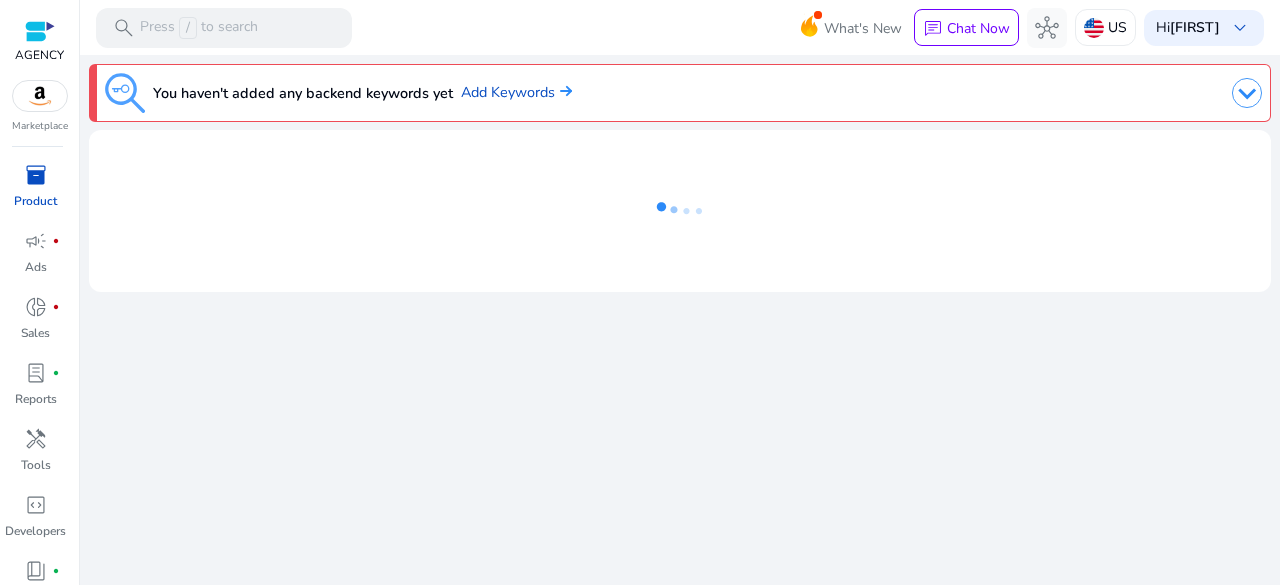 scroll, scrollTop: 0, scrollLeft: 0, axis: both 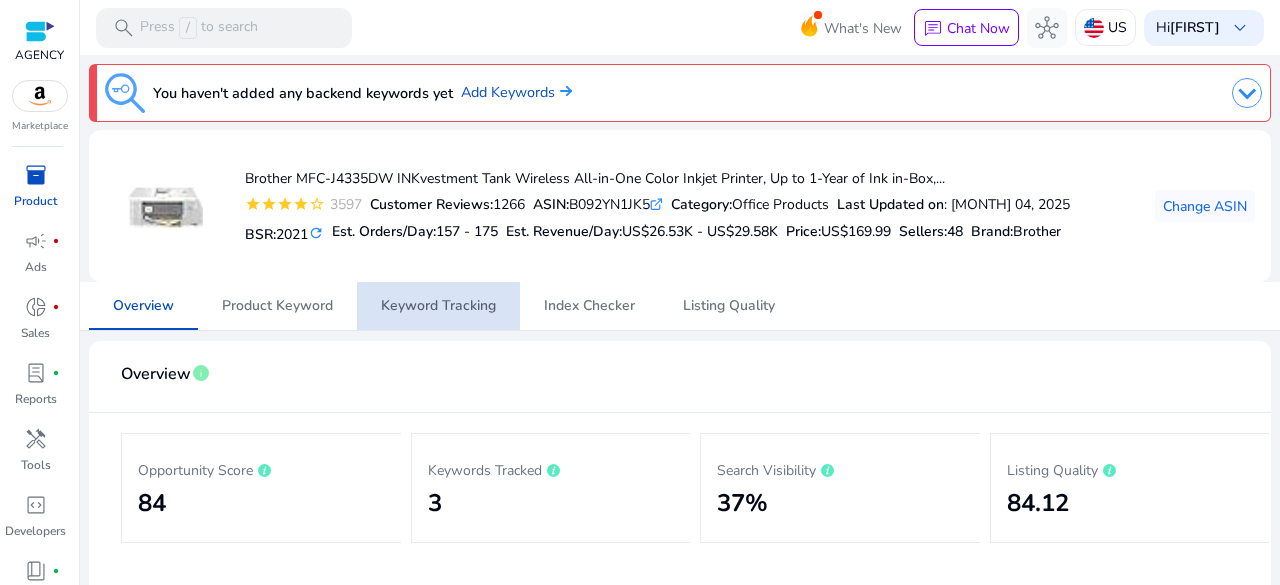click on "Keyword Tracking" at bounding box center [438, 306] 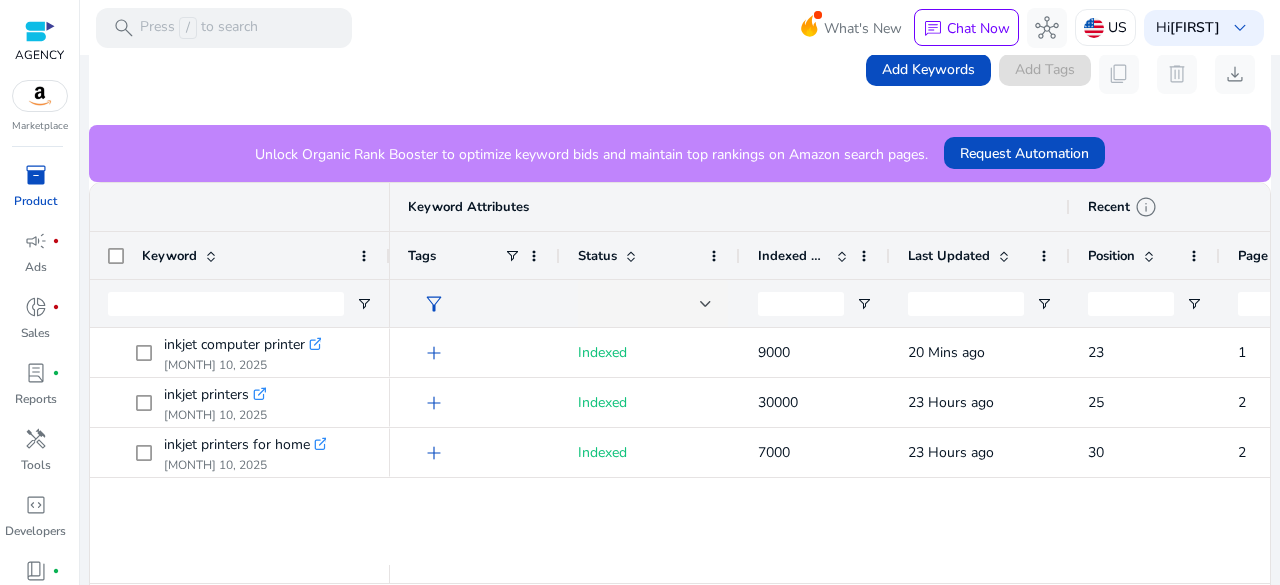scroll, scrollTop: 533, scrollLeft: 0, axis: vertical 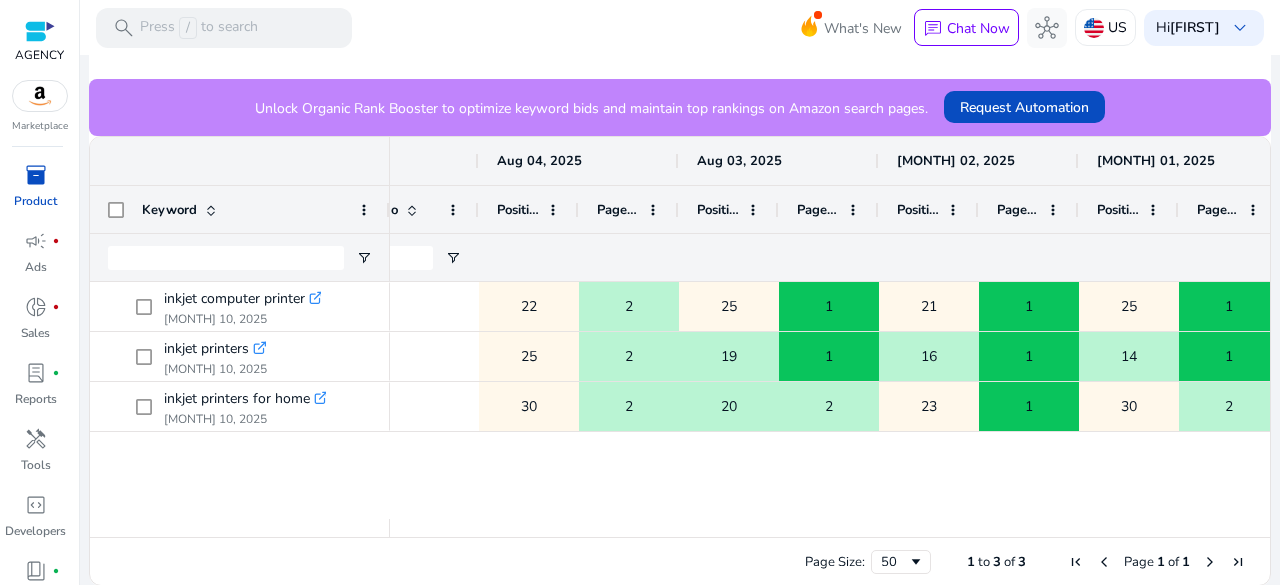 click on "Position" at bounding box center (529, 209) 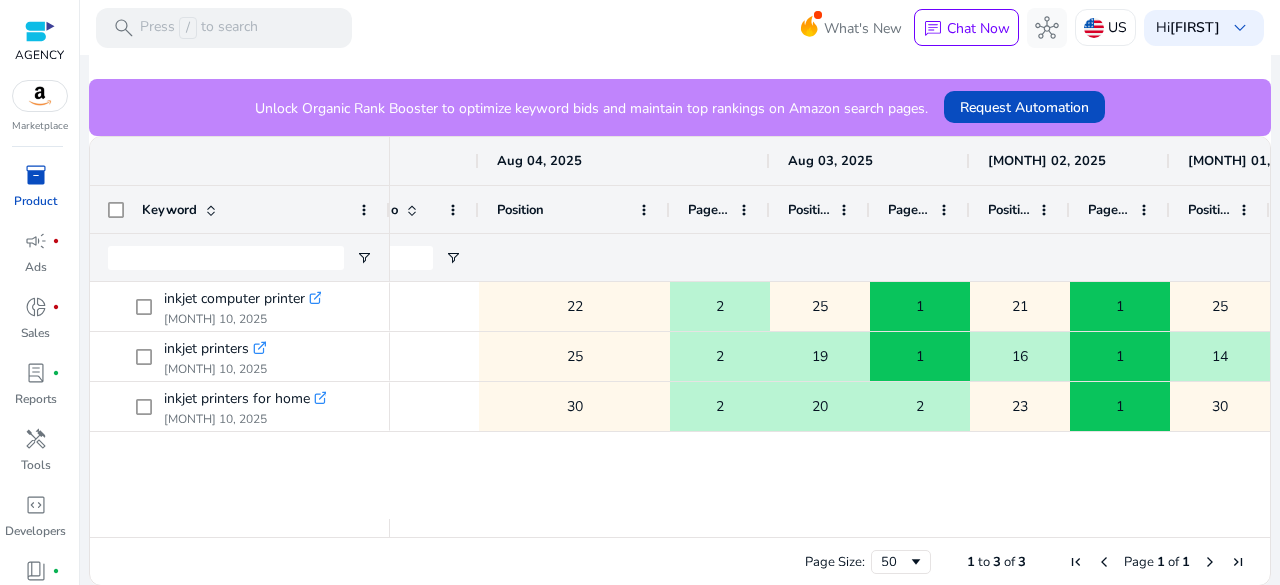 drag, startPoint x: 576, startPoint y: 204, endPoint x: 673, endPoint y: 207, distance: 97.04638 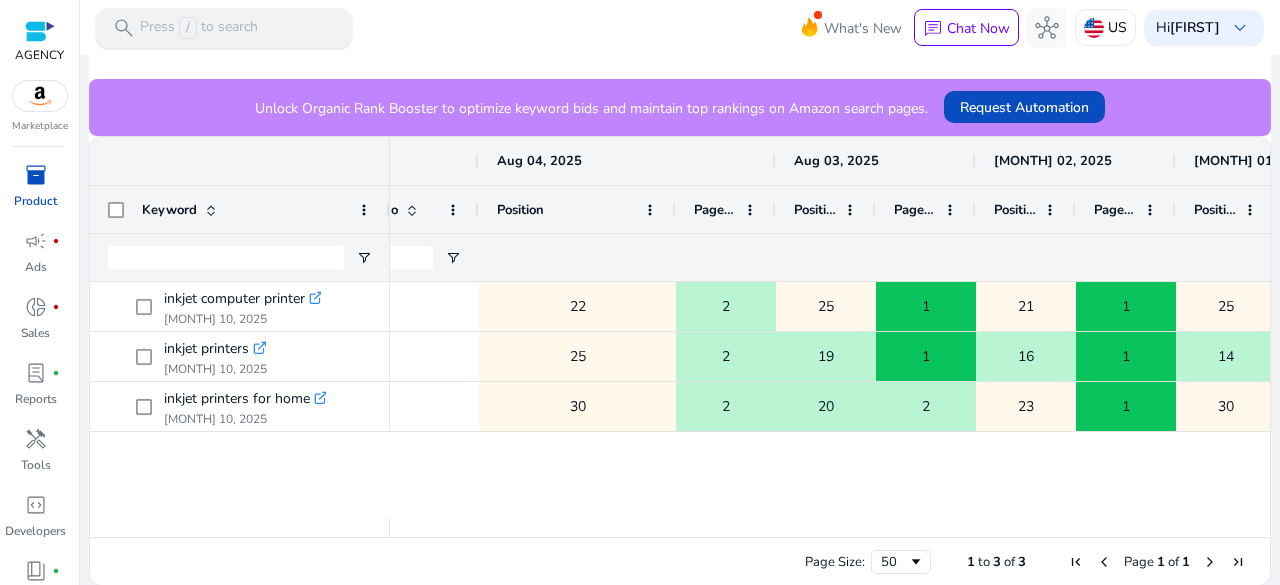 click on "Press  /  to search" at bounding box center [199, 28] 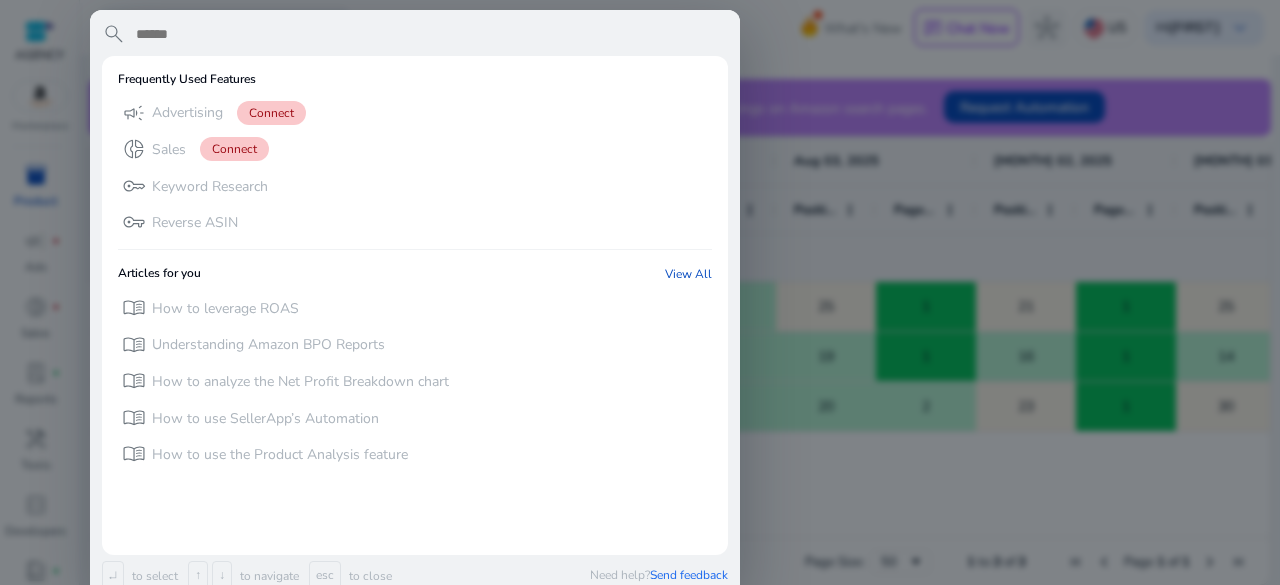 paste on "**********" 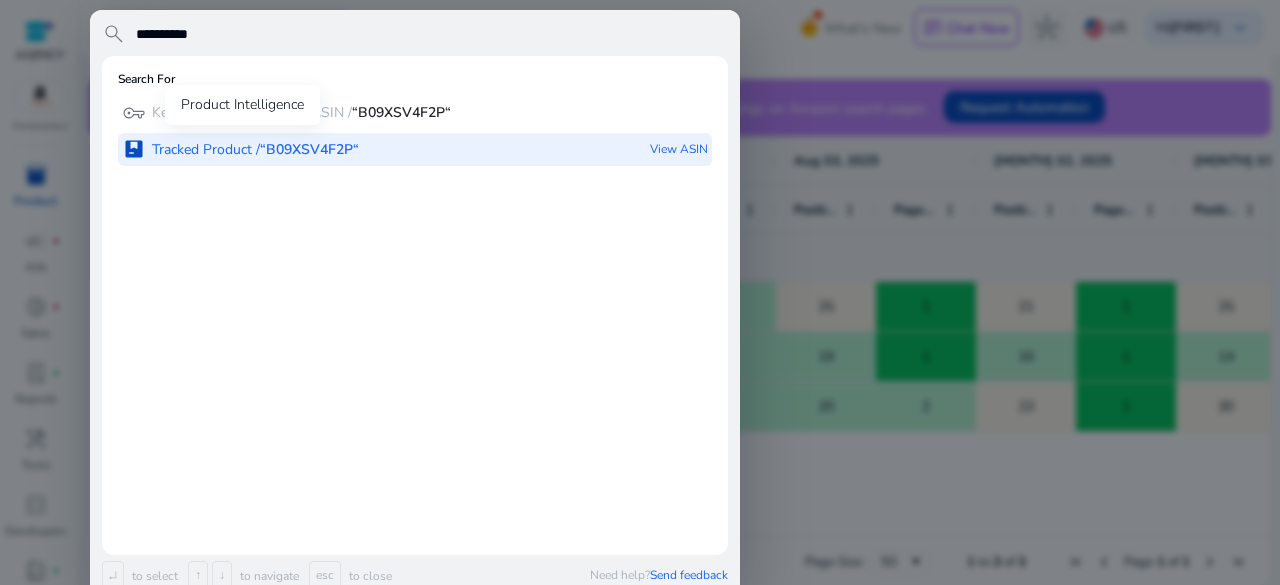 type on "**********" 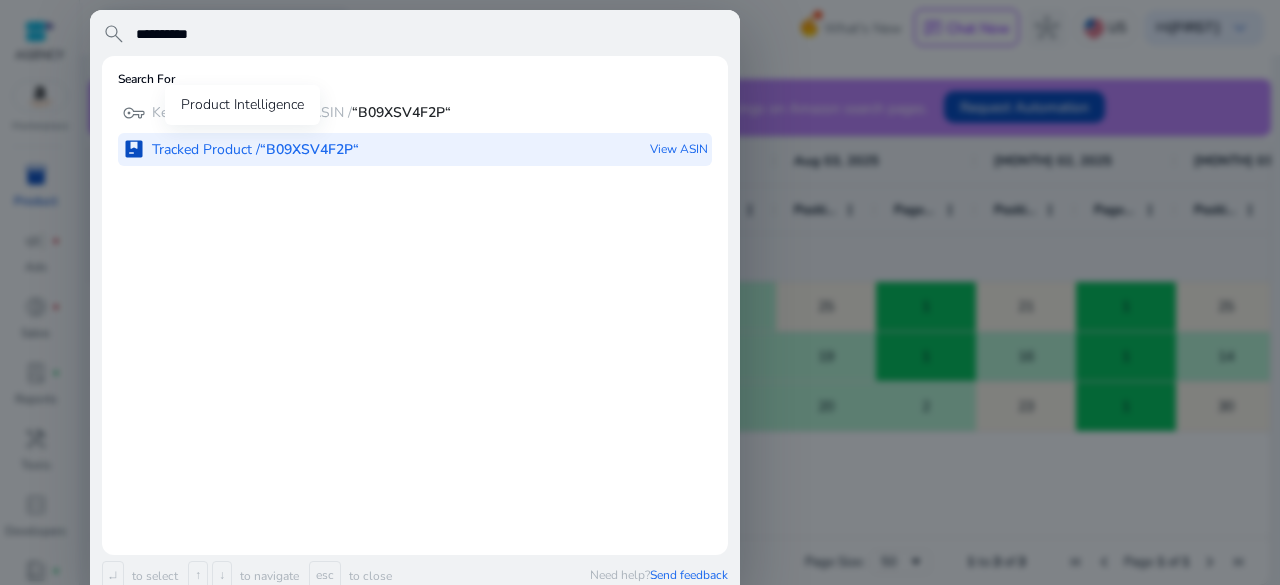 click on "Tracked Product /  “B09XSV4F2P“" at bounding box center [255, 150] 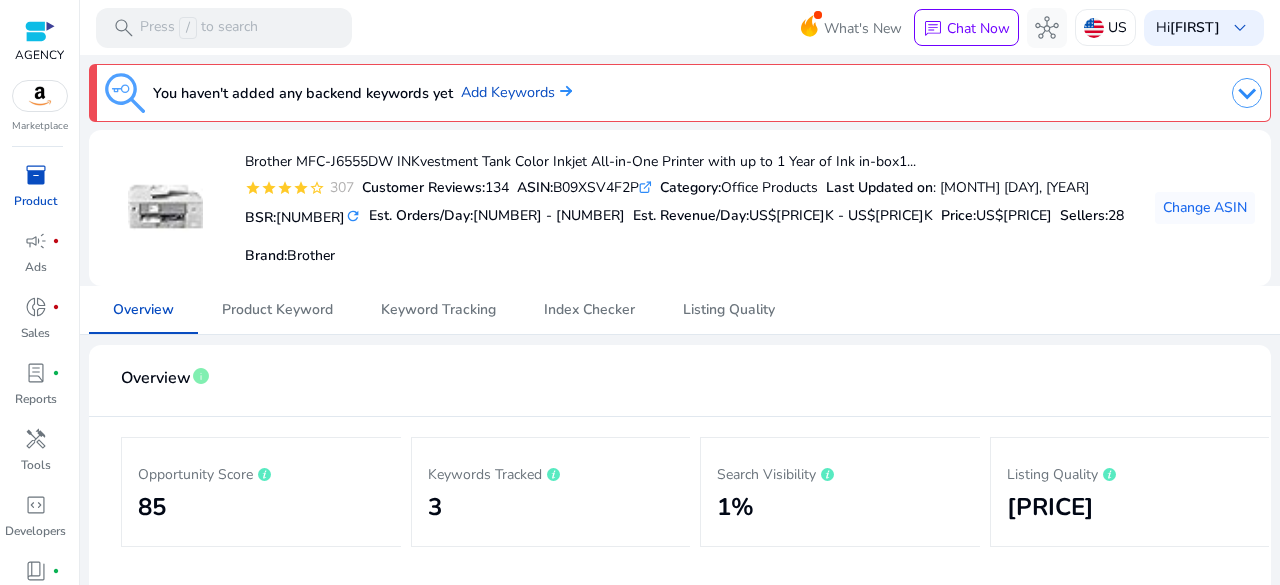 scroll, scrollTop: 0, scrollLeft: 0, axis: both 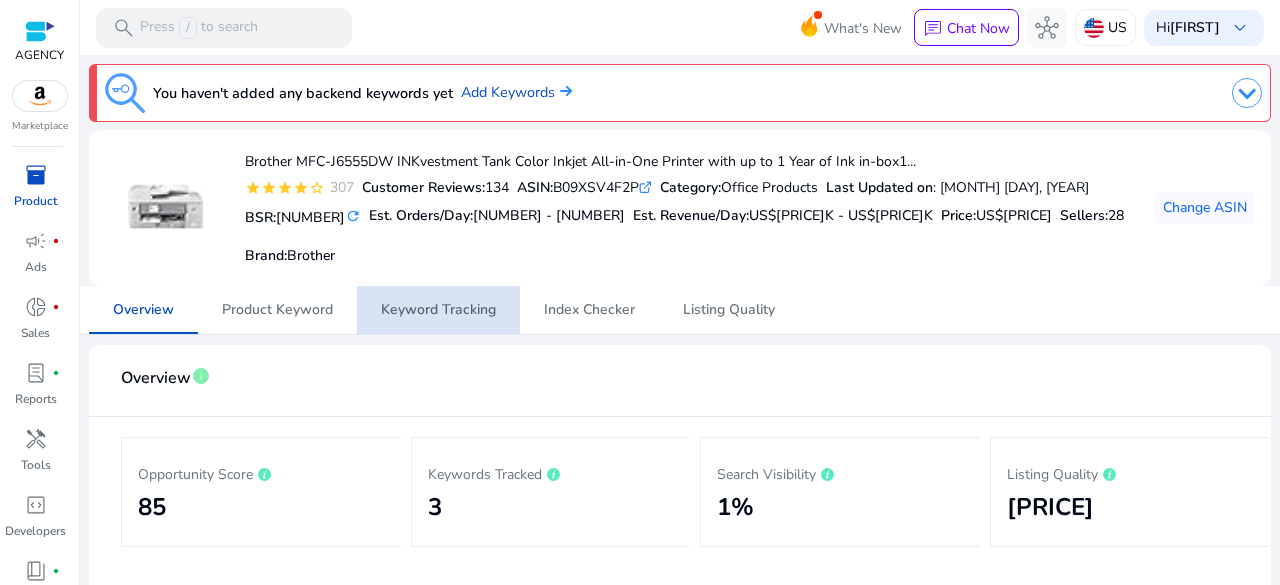 click on "Keyword Tracking" at bounding box center (438, 310) 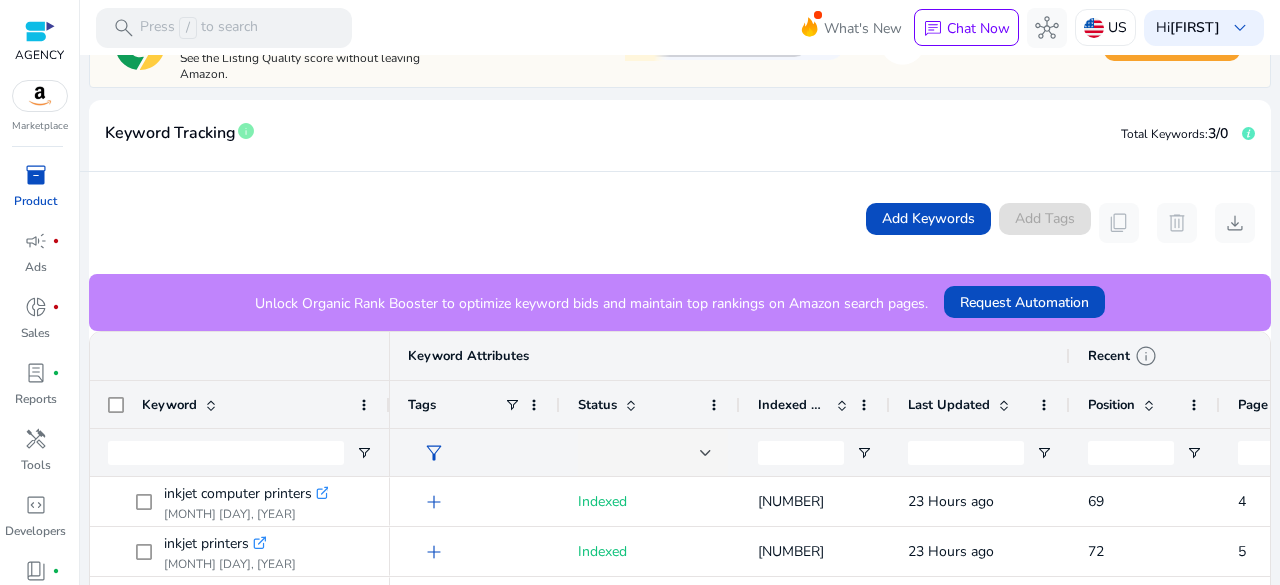scroll, scrollTop: 348, scrollLeft: 0, axis: vertical 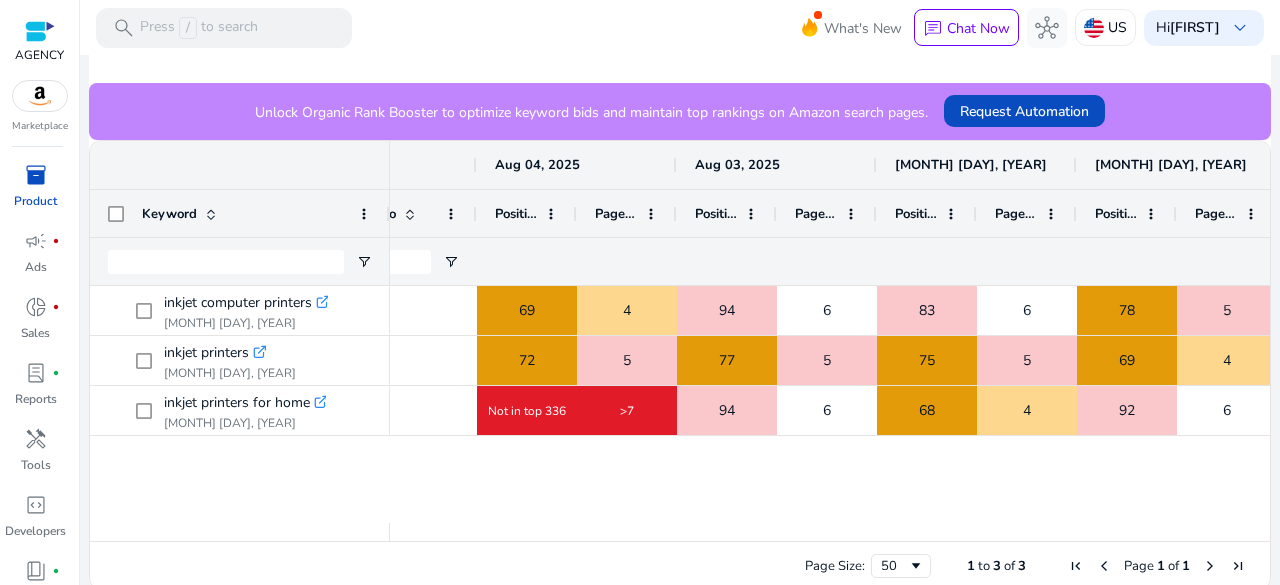 drag, startPoint x: 572, startPoint y: 205, endPoint x: 636, endPoint y: 213, distance: 64.49806 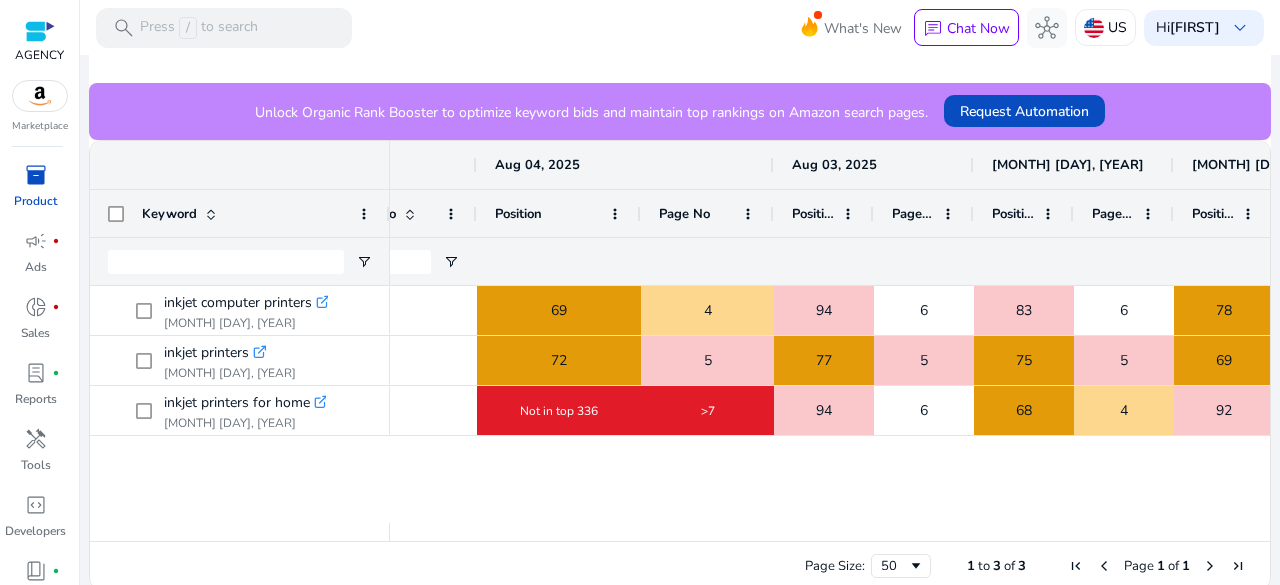 drag, startPoint x: 738, startPoint y: 204, endPoint x: 800, endPoint y: 206, distance: 62.03225 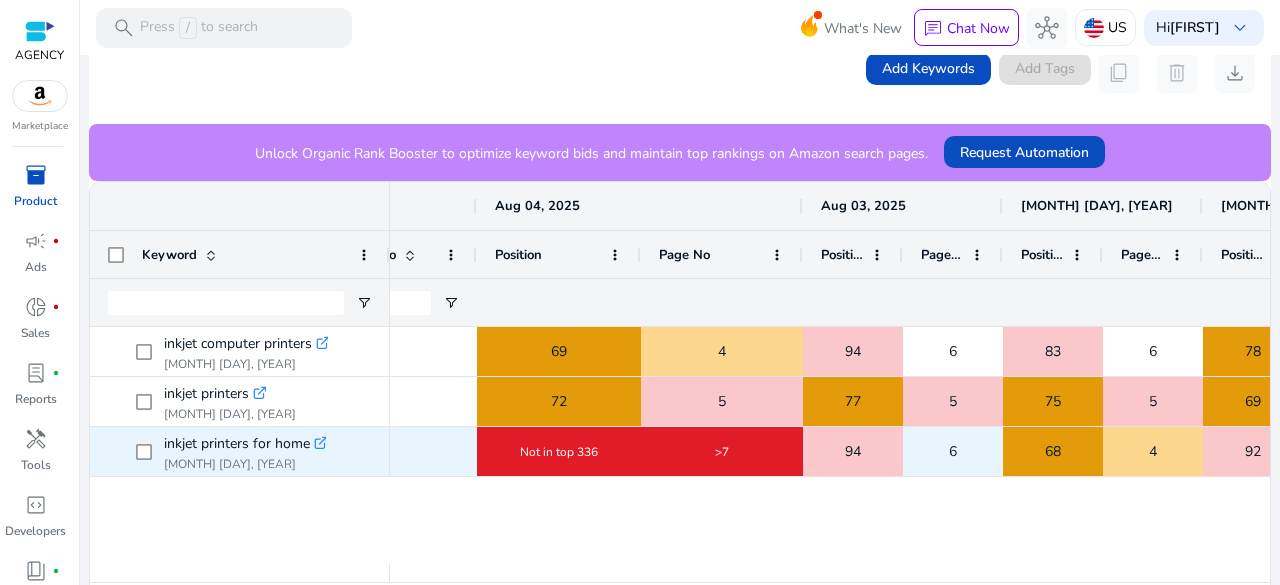 scroll, scrollTop: 533, scrollLeft: 0, axis: vertical 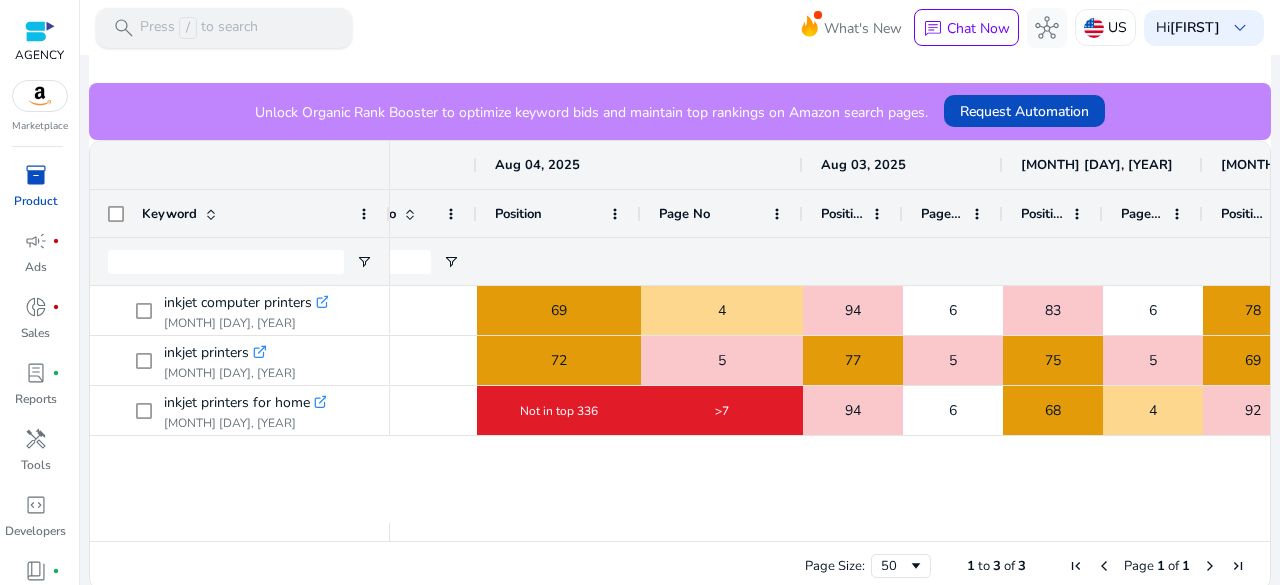 click on "/" at bounding box center [188, 28] 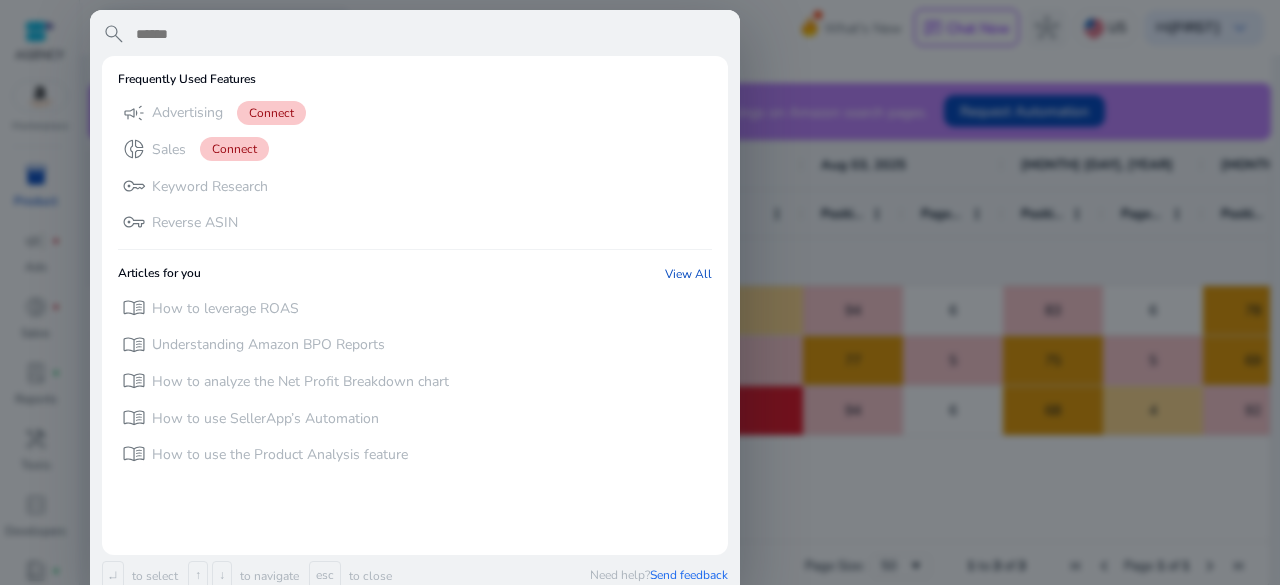 paste on "**********" 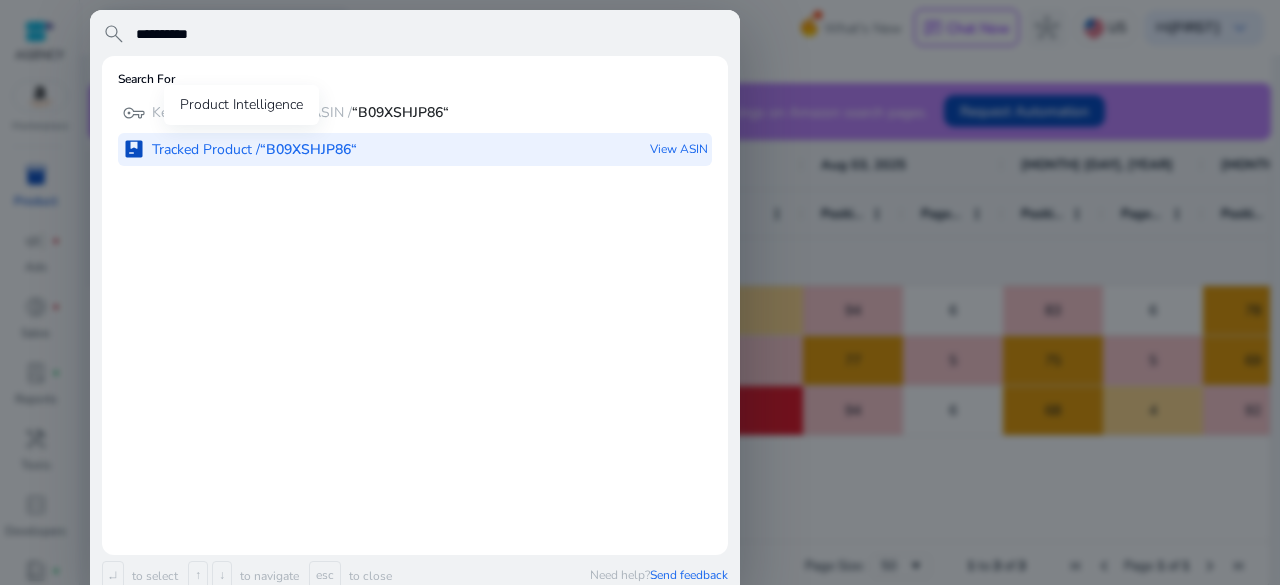 type on "**********" 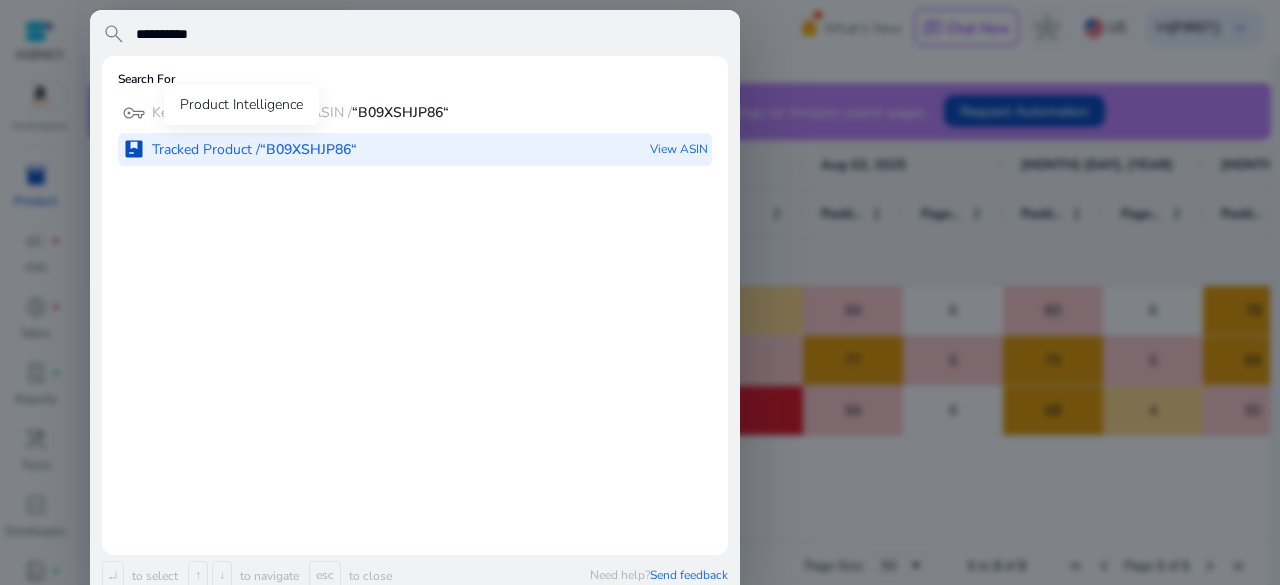 click on "Tracked Product /  “B09XSHJP86“" at bounding box center [254, 150] 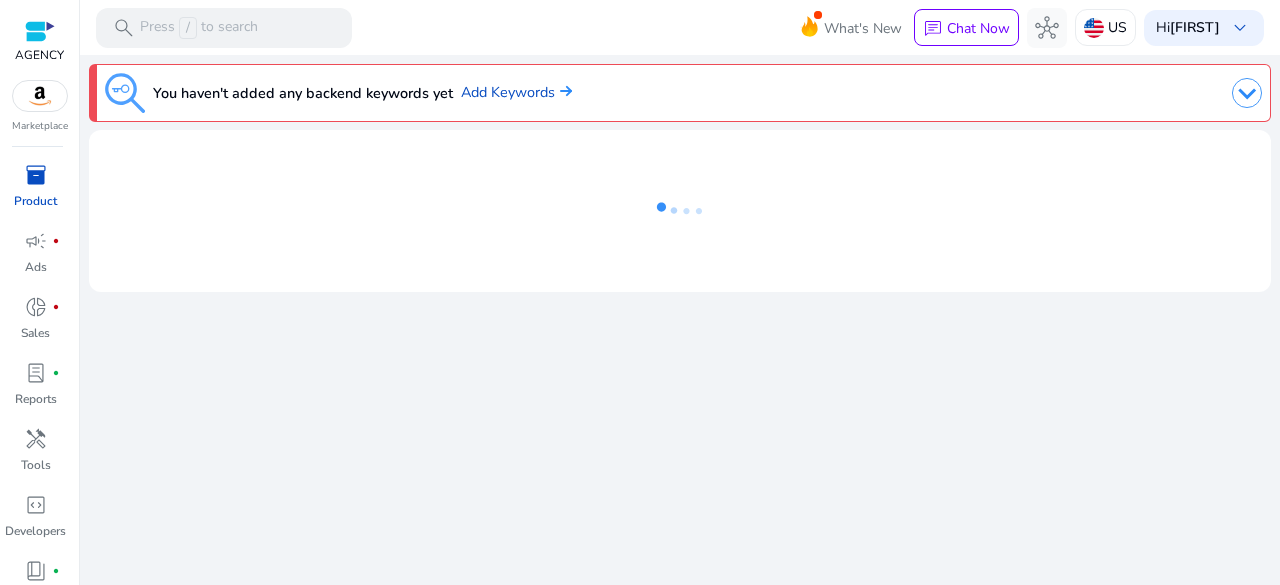 scroll, scrollTop: 0, scrollLeft: 0, axis: both 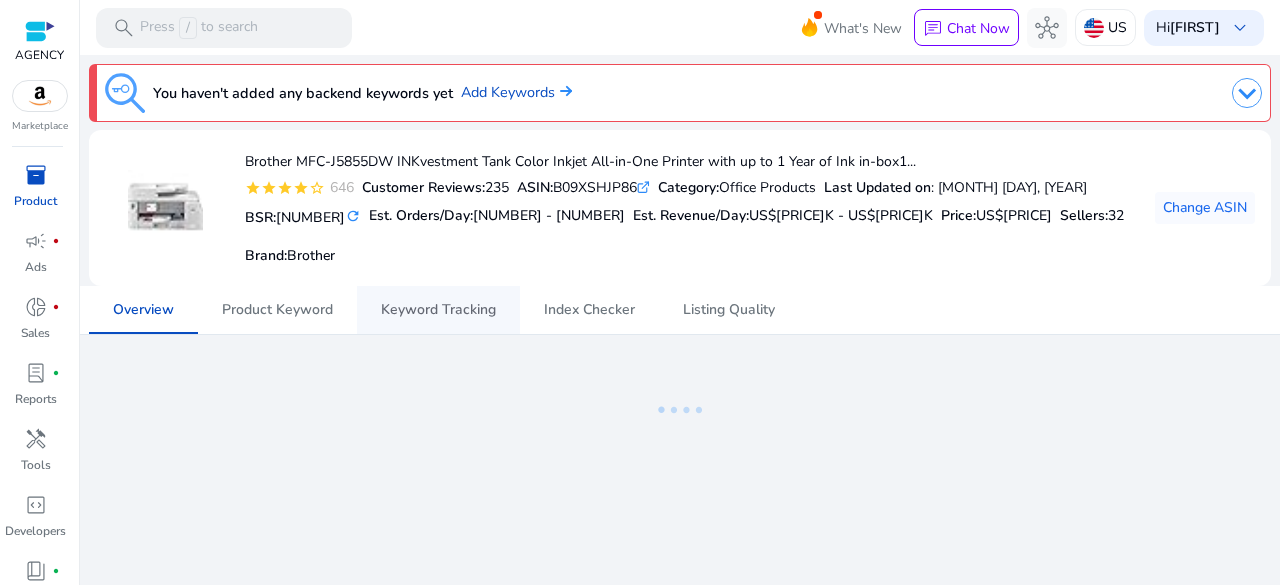 click on "Keyword Tracking" at bounding box center [438, 310] 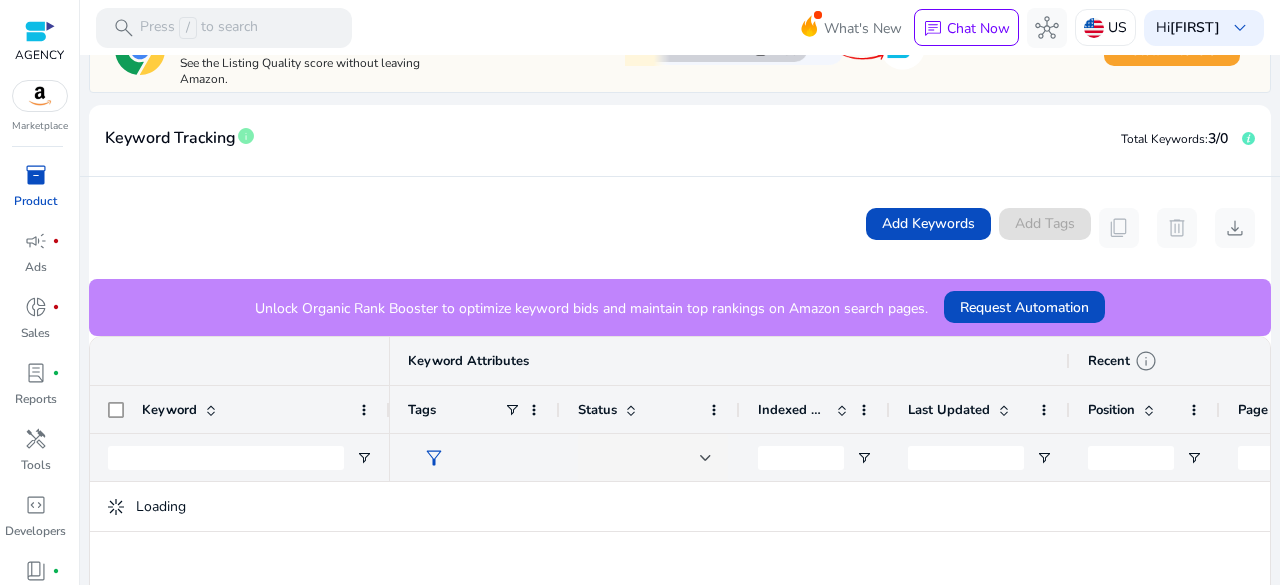 scroll, scrollTop: 533, scrollLeft: 0, axis: vertical 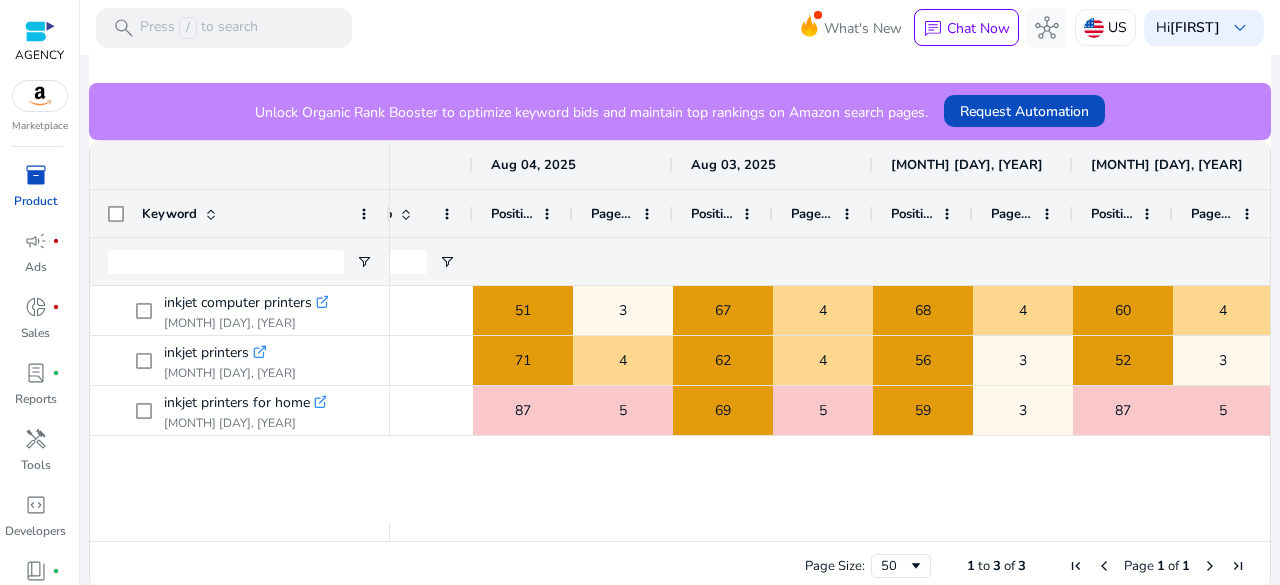 drag, startPoint x: 568, startPoint y: 205, endPoint x: 590, endPoint y: 205, distance: 22 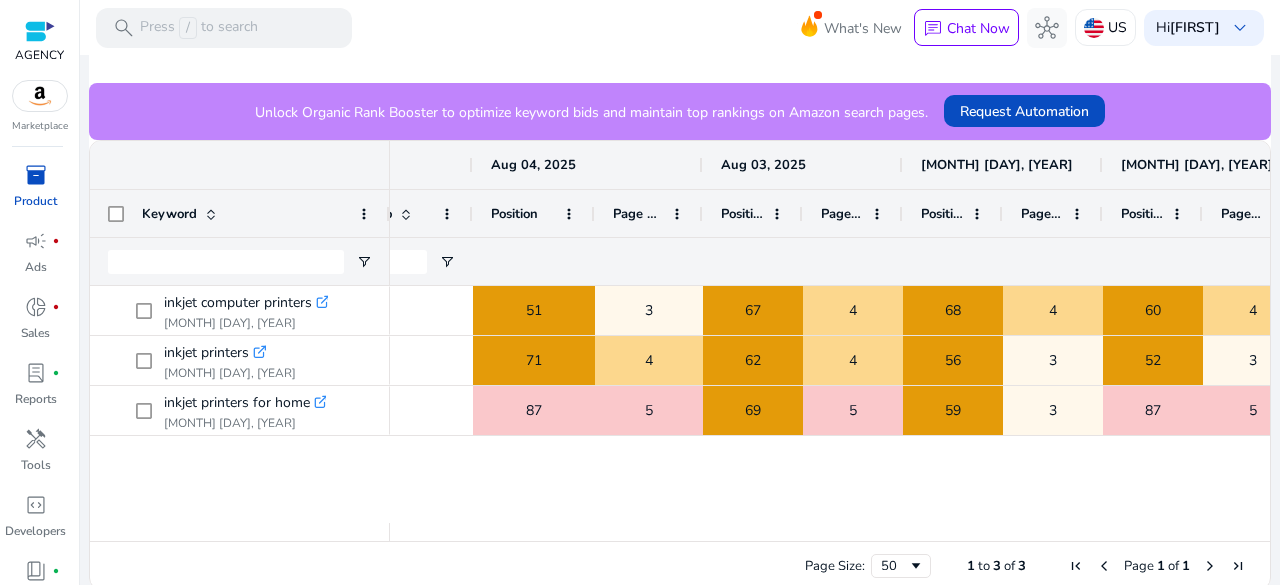 drag, startPoint x: 692, startPoint y: 208, endPoint x: 714, endPoint y: 217, distance: 23.769728 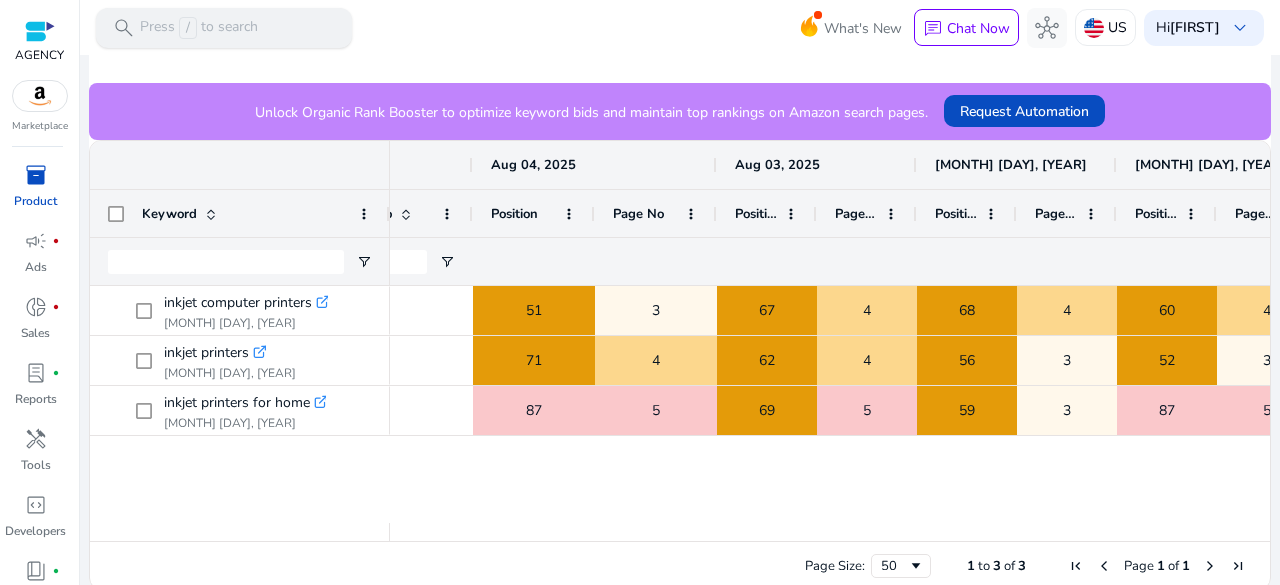 click on "search   Press  /  to search" at bounding box center (224, 28) 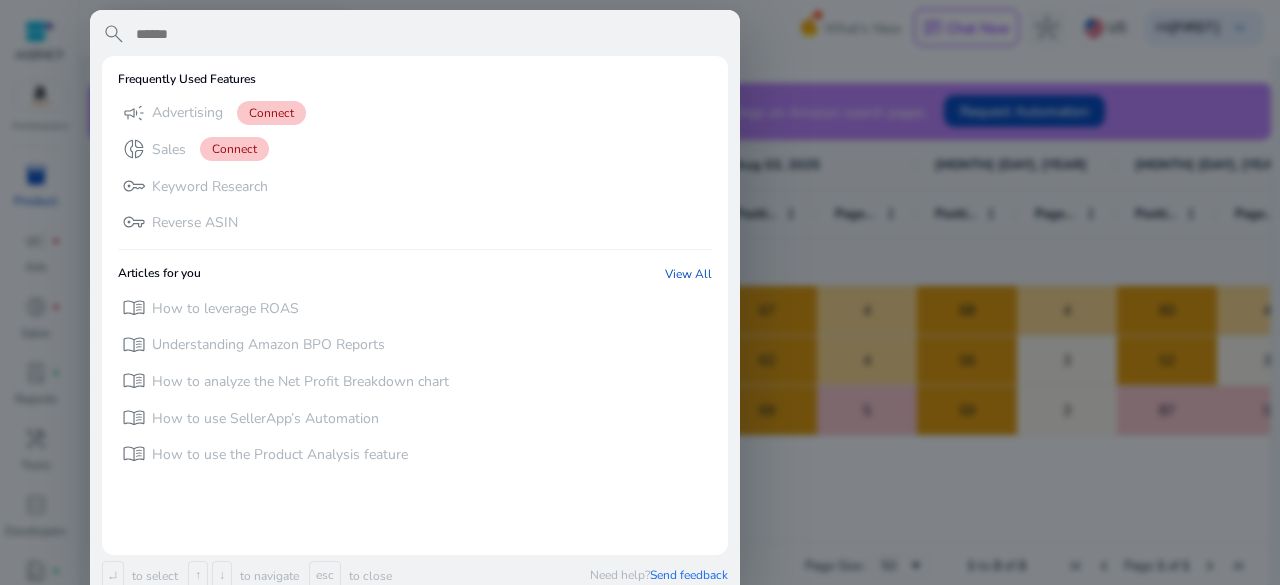 paste on "**********" 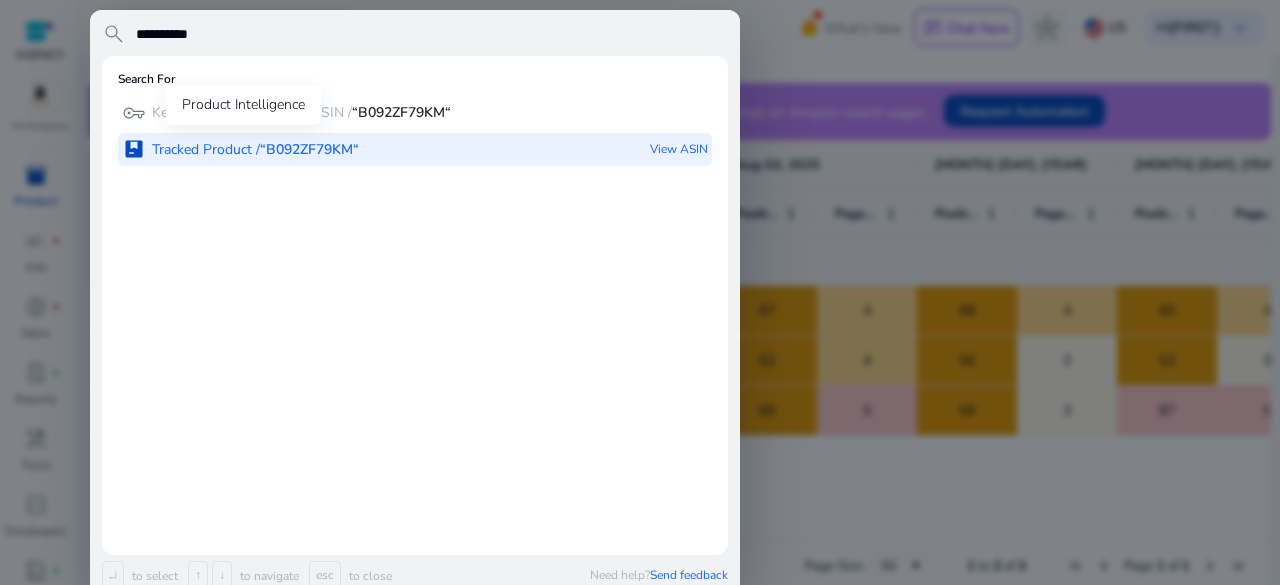 type on "**********" 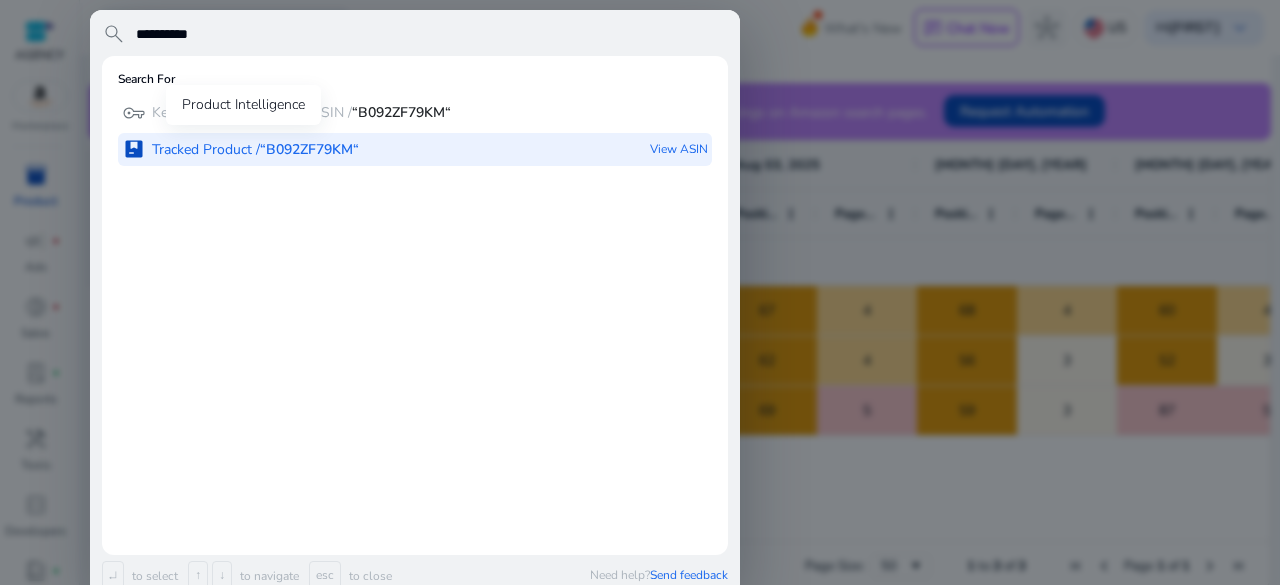 click on "“B092ZF79KM“" at bounding box center [309, 149] 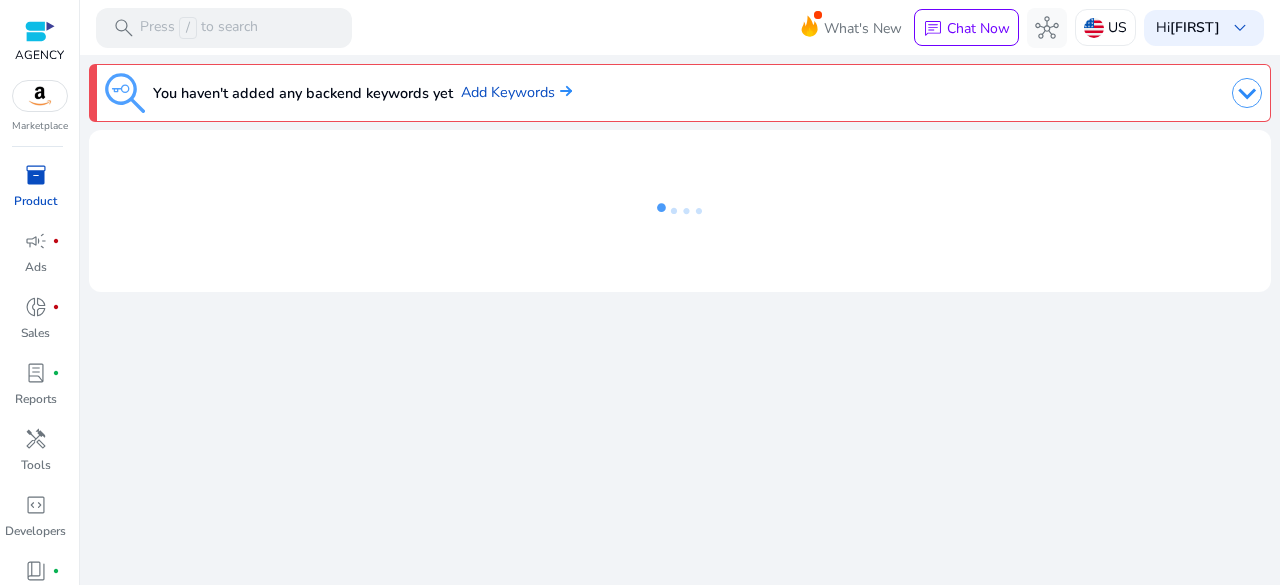 scroll, scrollTop: 0, scrollLeft: 0, axis: both 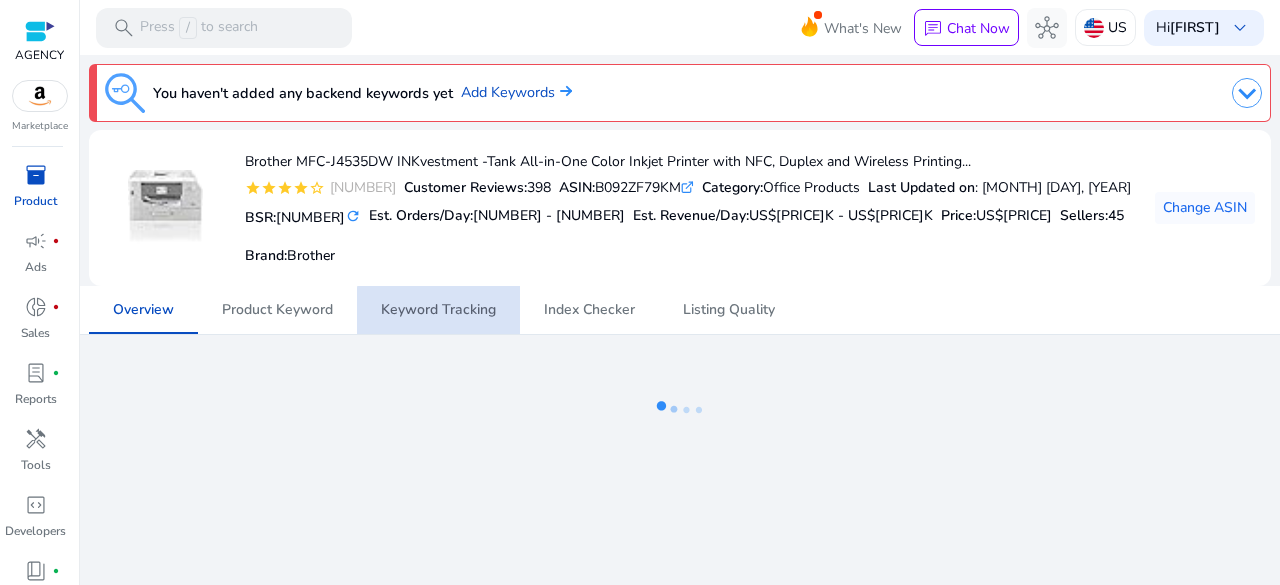 click on "Keyword Tracking" at bounding box center [438, 310] 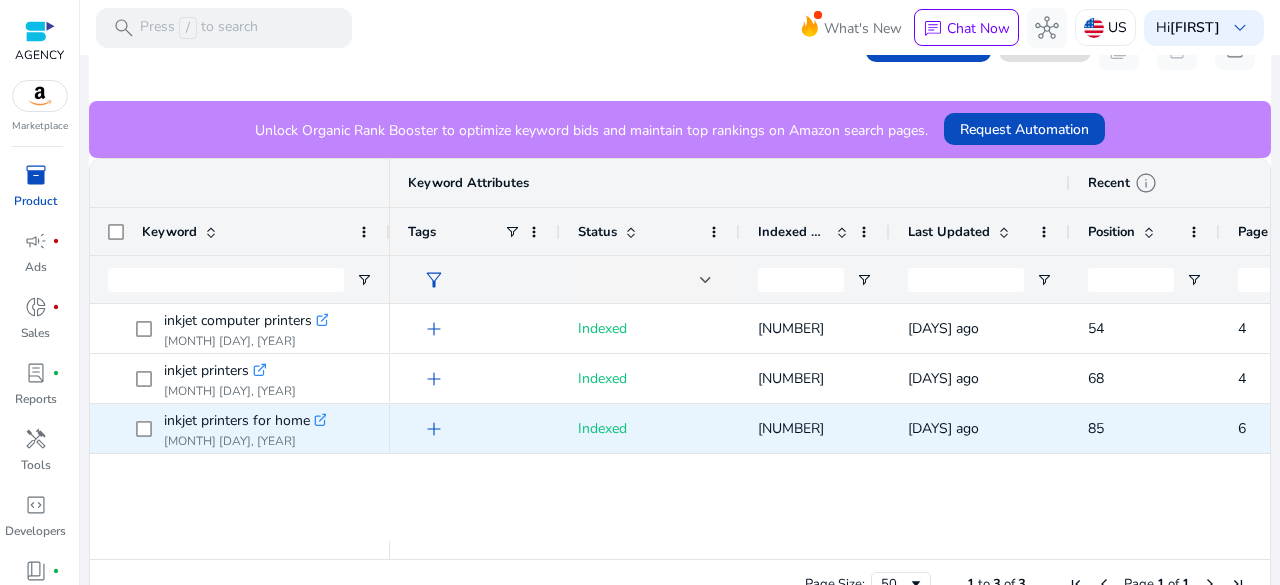 scroll, scrollTop: 516, scrollLeft: 0, axis: vertical 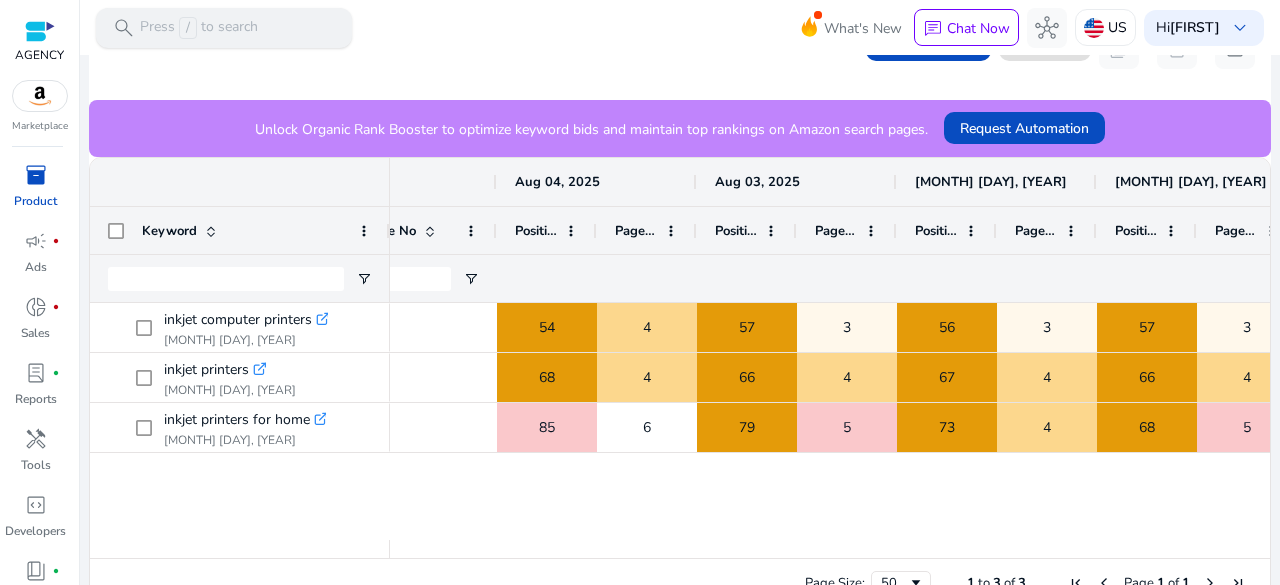 click on "search   Press  /  to search" at bounding box center (224, 28) 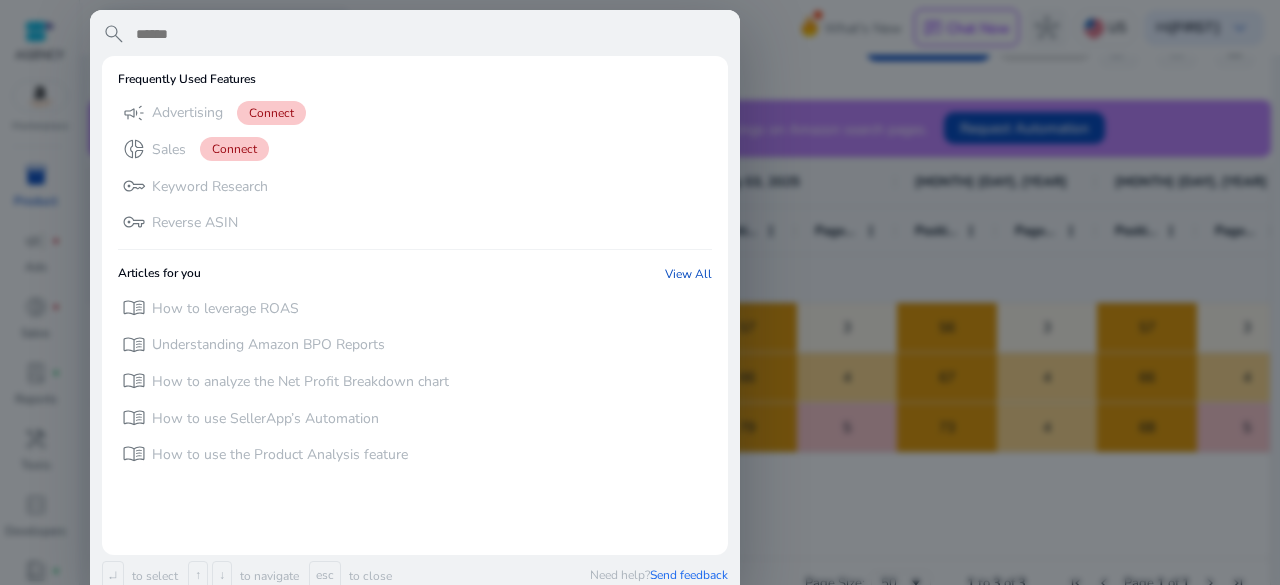 paste on "**********" 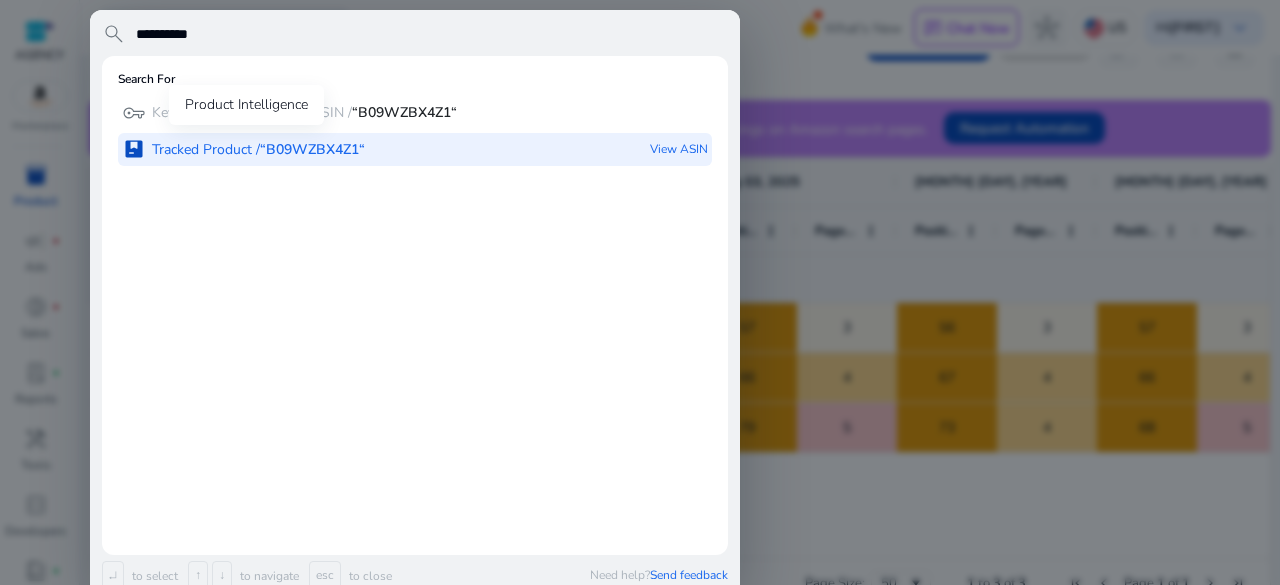 type on "**********" 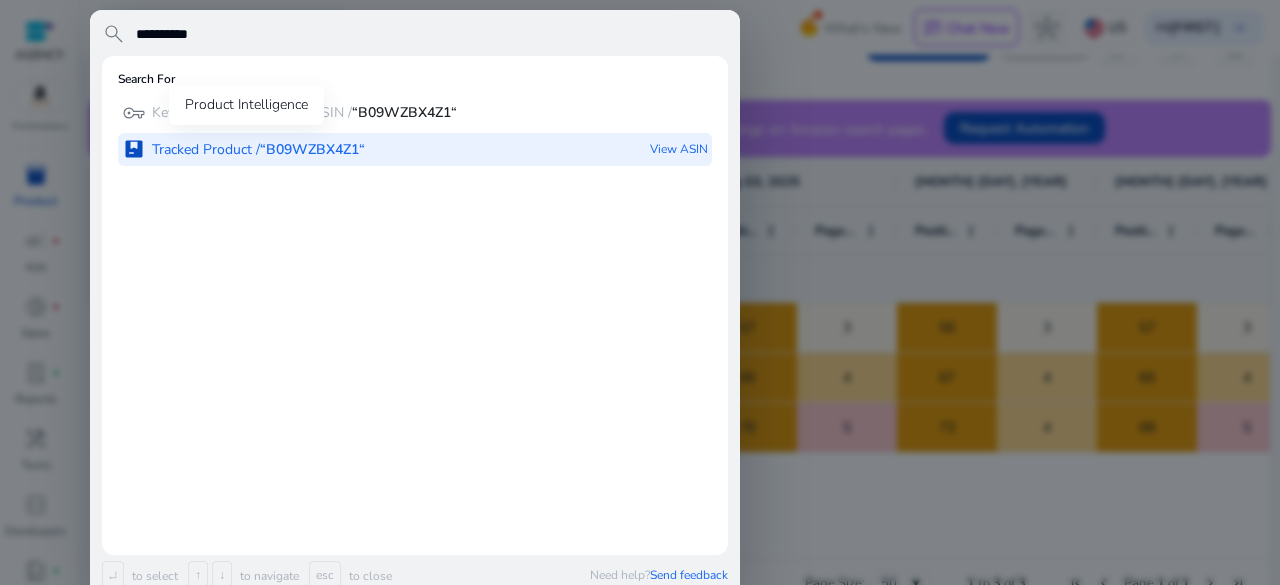 click on "package  Tracked Product /  “B09WZBX4Z1“" at bounding box center [243, 149] 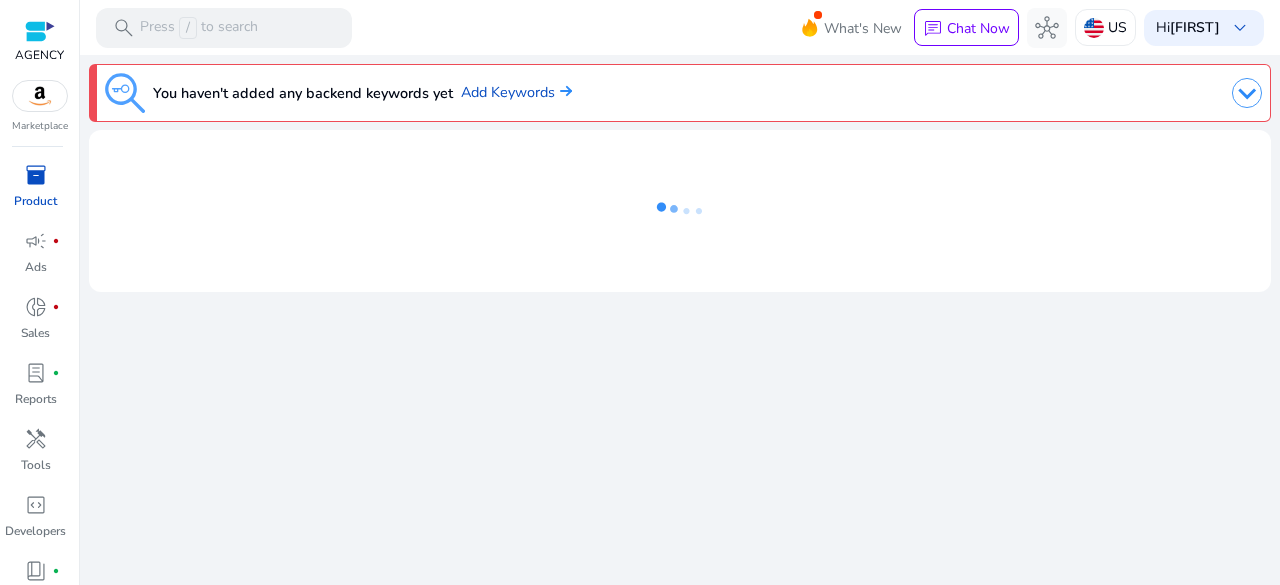 scroll, scrollTop: 0, scrollLeft: 0, axis: both 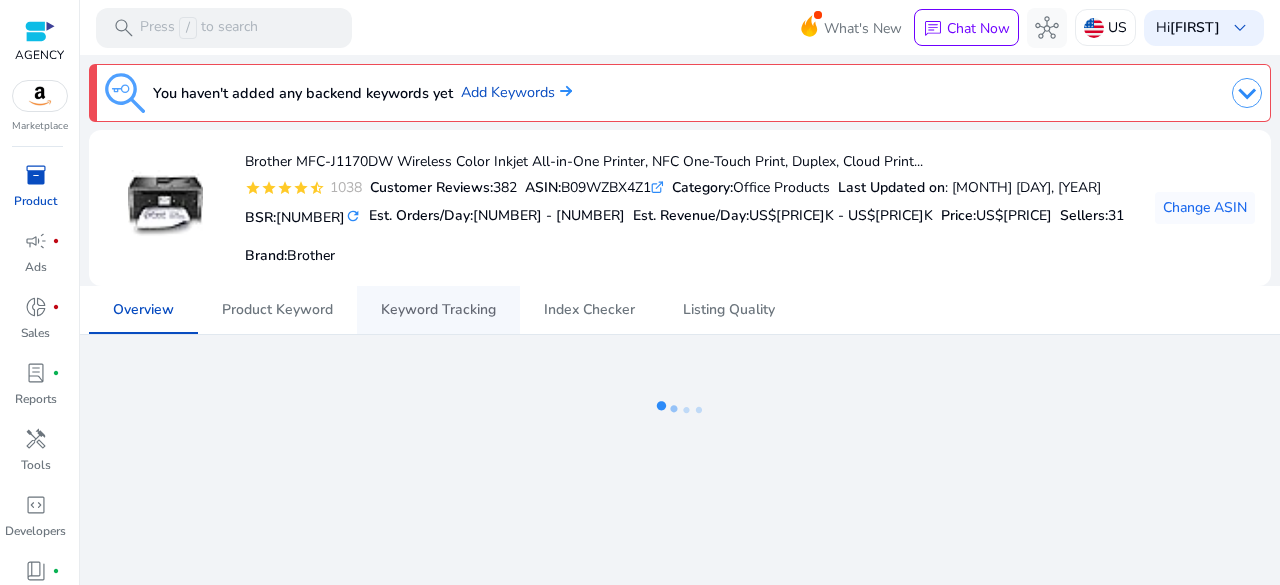click on "Keyword Tracking" at bounding box center [438, 310] 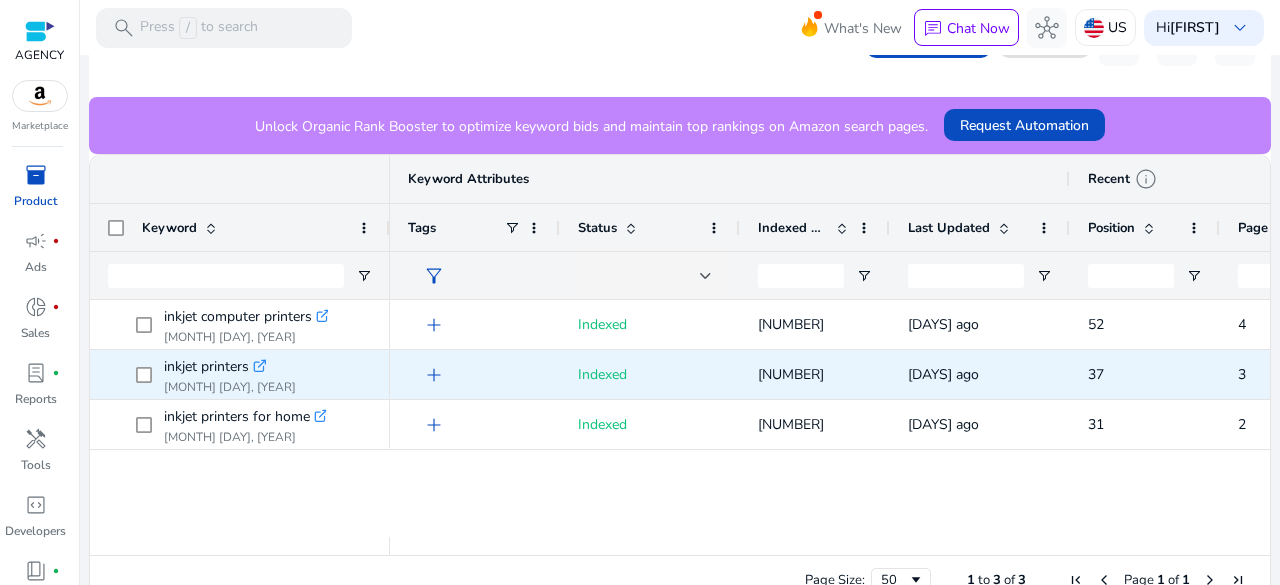 scroll, scrollTop: 520, scrollLeft: 0, axis: vertical 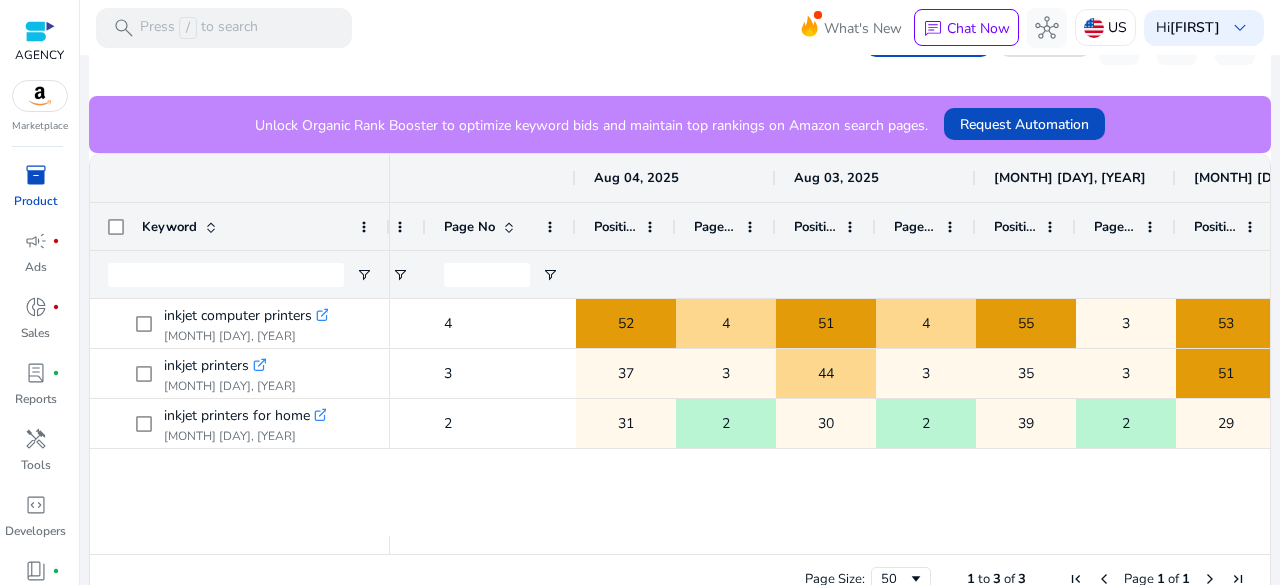 drag, startPoint x: 671, startPoint y: 213, endPoint x: 746, endPoint y: 213, distance: 75 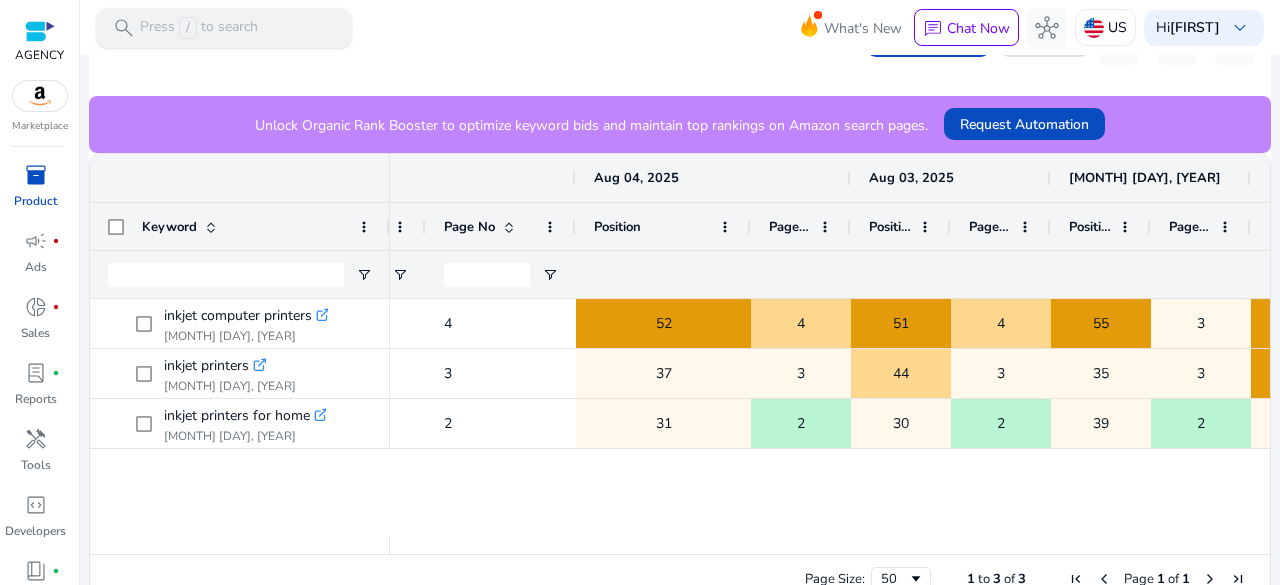 click on "Press  /  to search" at bounding box center (199, 28) 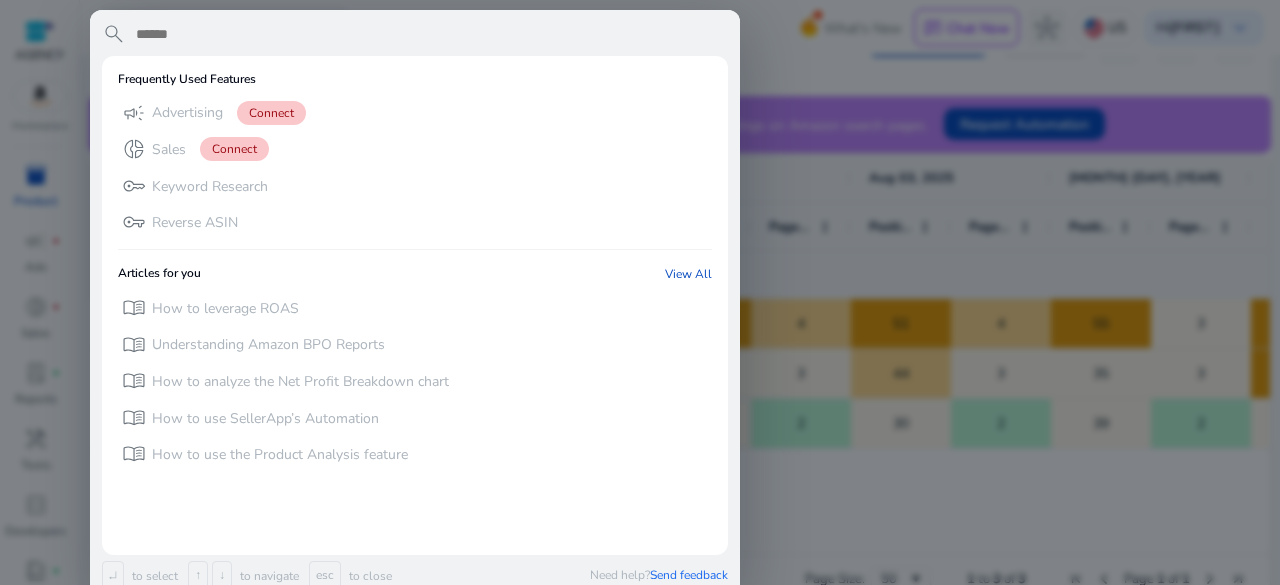paste on "**********" 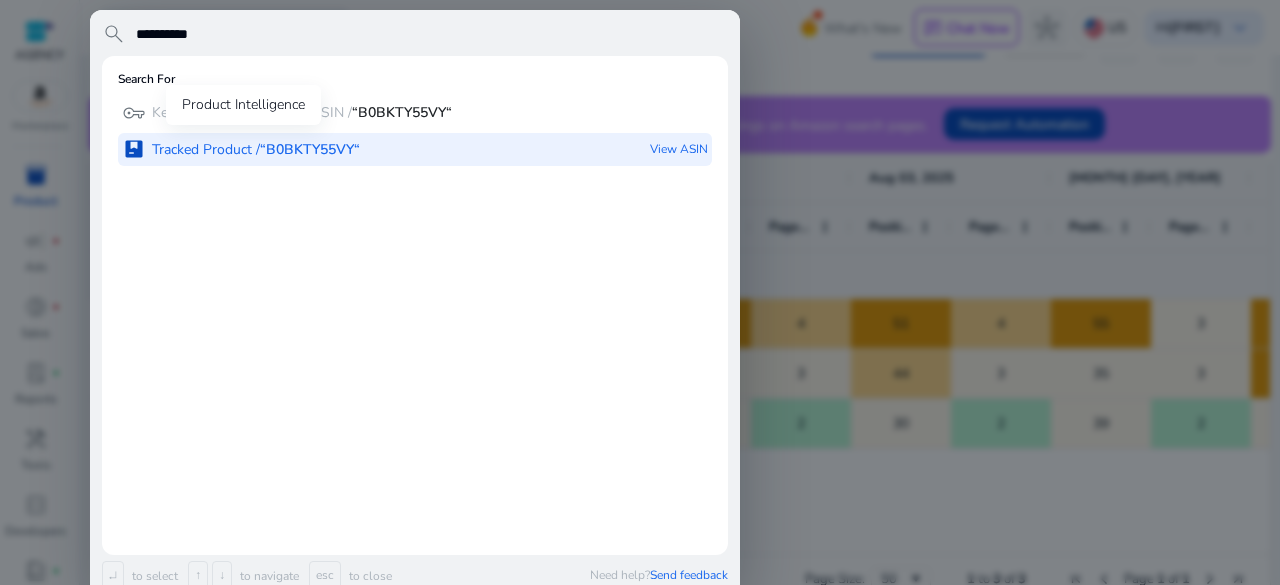 type on "**********" 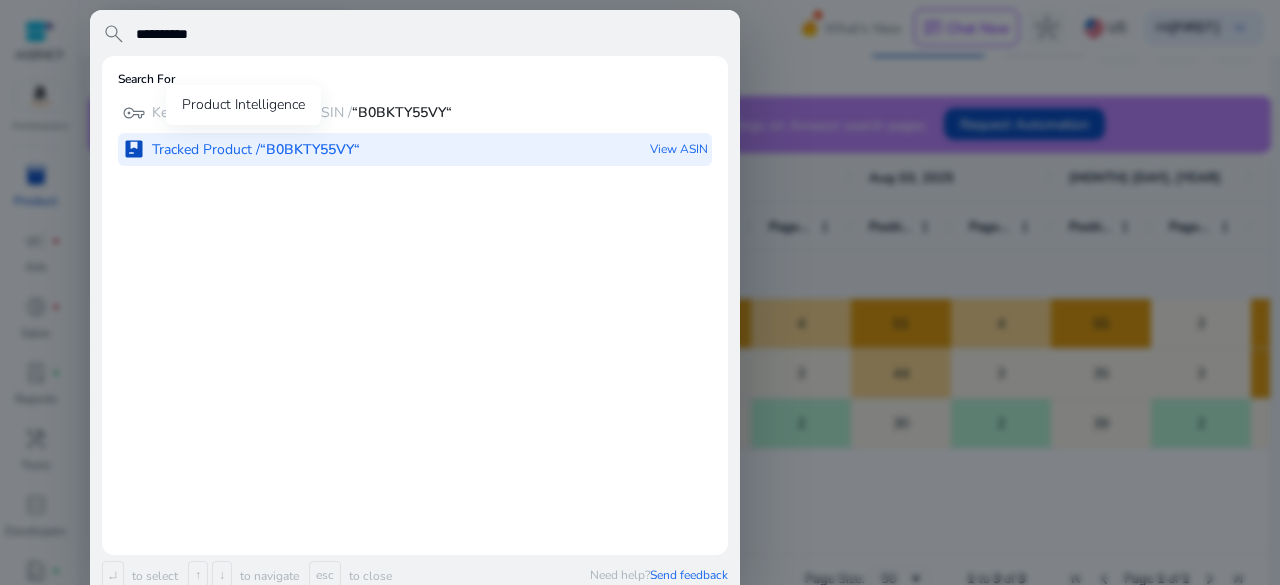 click on "package  Tracked Product /  “B0BKTY55VY“" at bounding box center [241, 149] 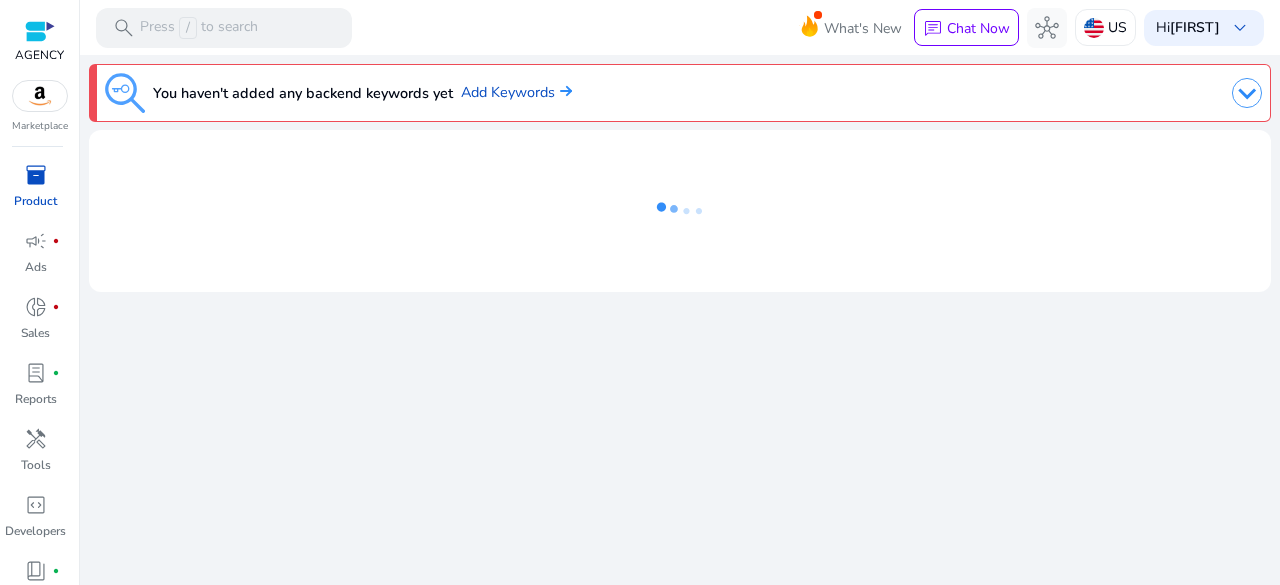 scroll, scrollTop: 0, scrollLeft: 0, axis: both 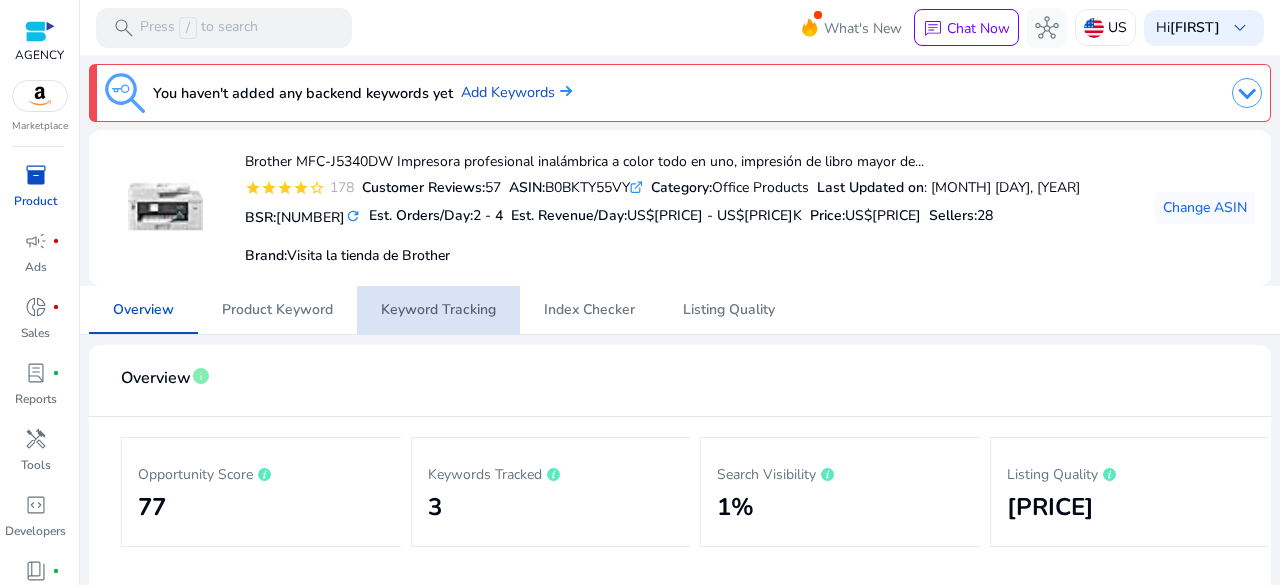 click on "Keyword Tracking" at bounding box center (438, 310) 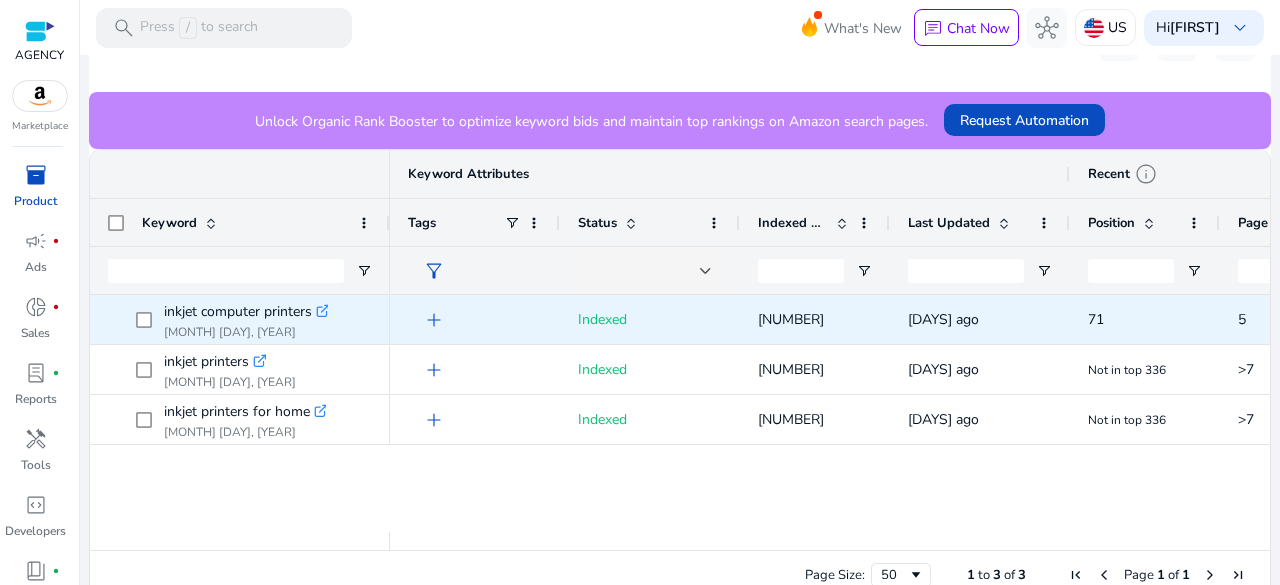 scroll, scrollTop: 536, scrollLeft: 0, axis: vertical 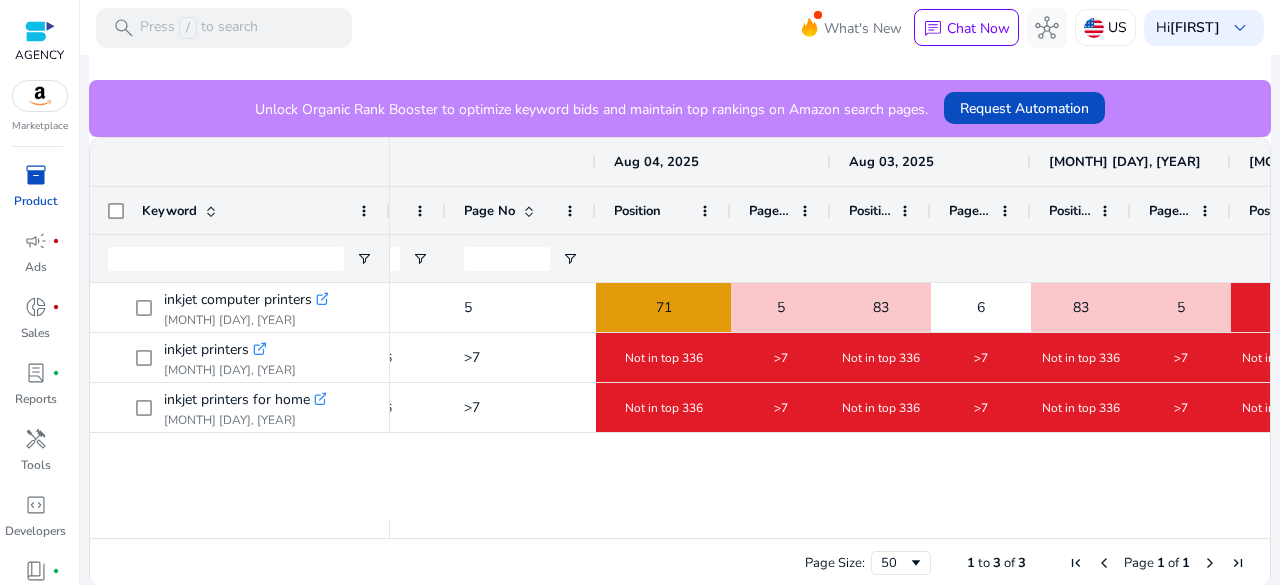 drag, startPoint x: 690, startPoint y: 205, endPoint x: 728, endPoint y: 212, distance: 38.63936 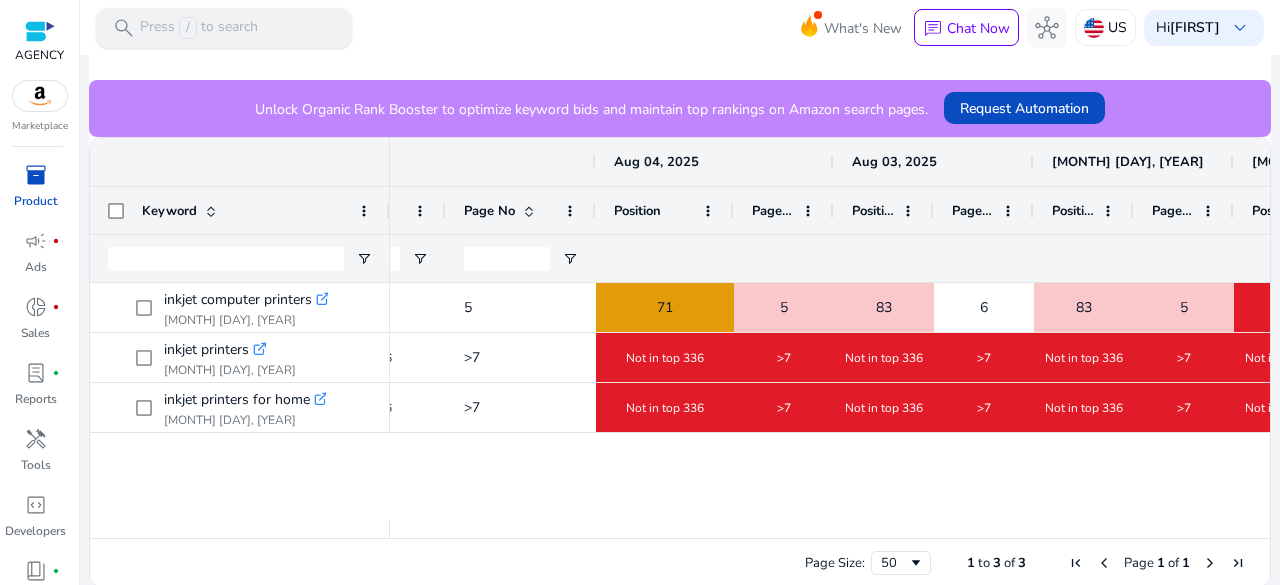 click on "Press  /  to search" at bounding box center (199, 28) 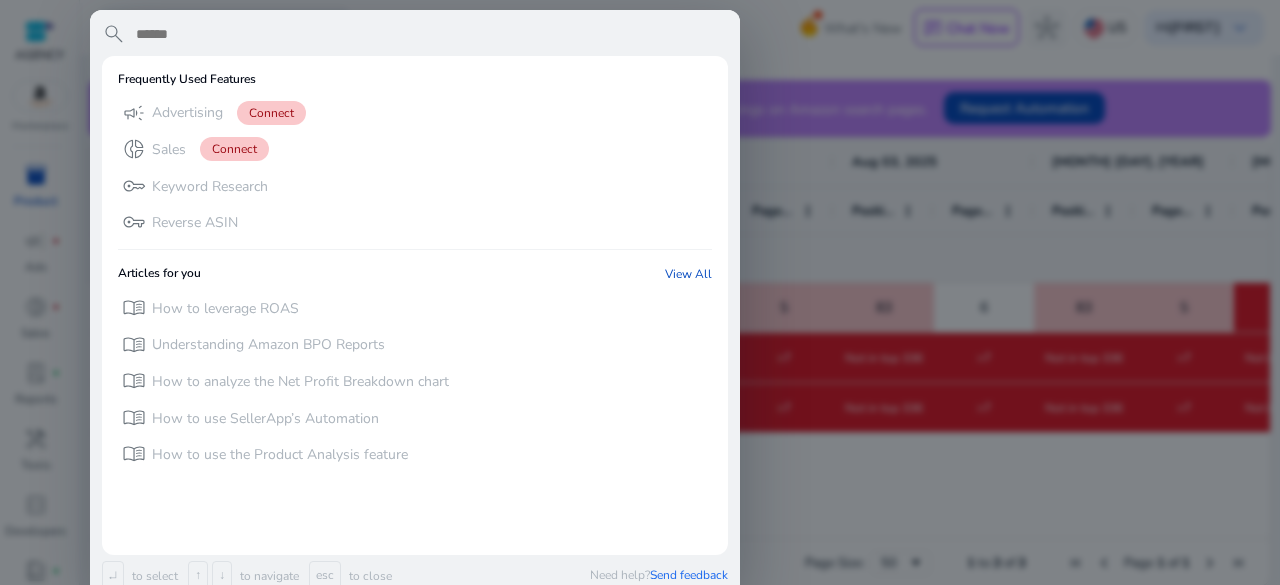 paste on "**********" 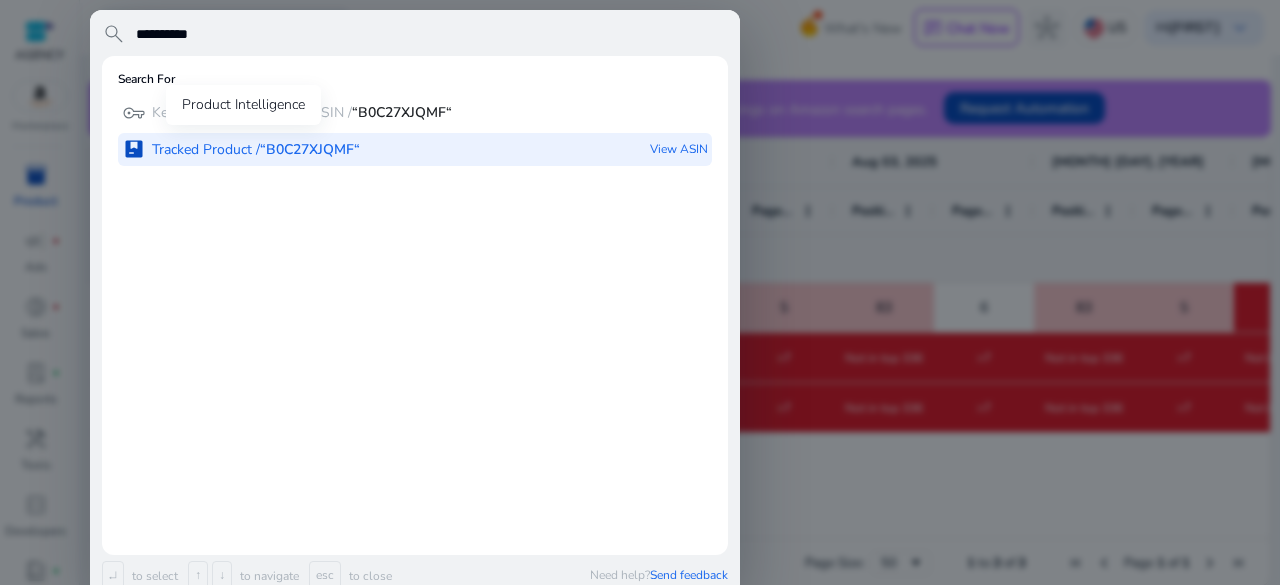type on "**********" 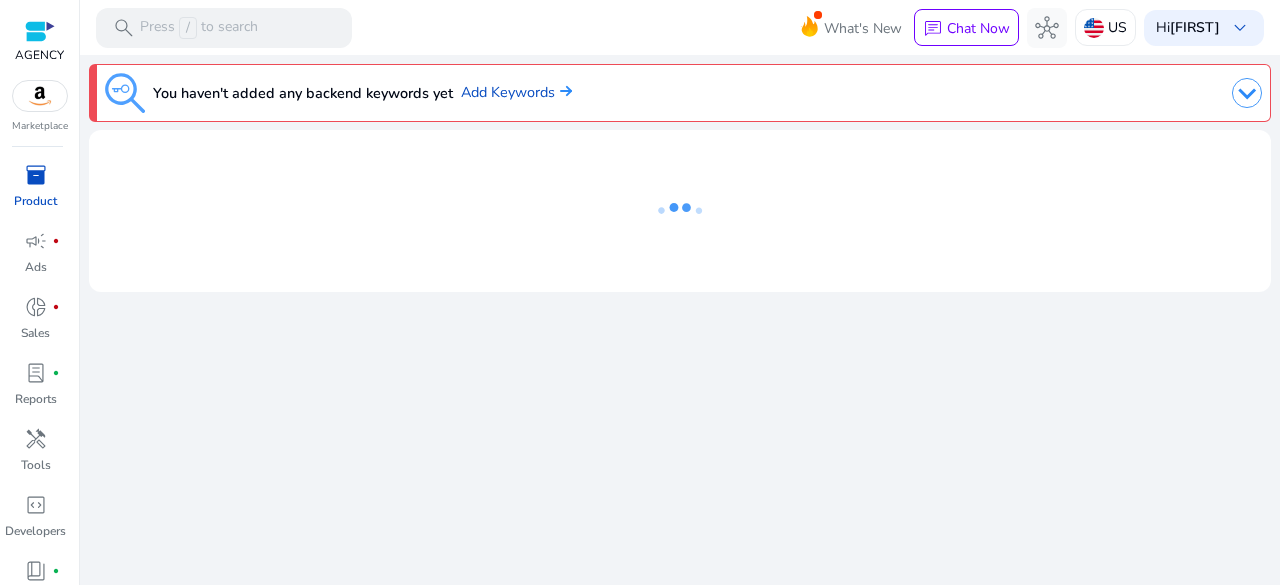 scroll, scrollTop: 0, scrollLeft: 0, axis: both 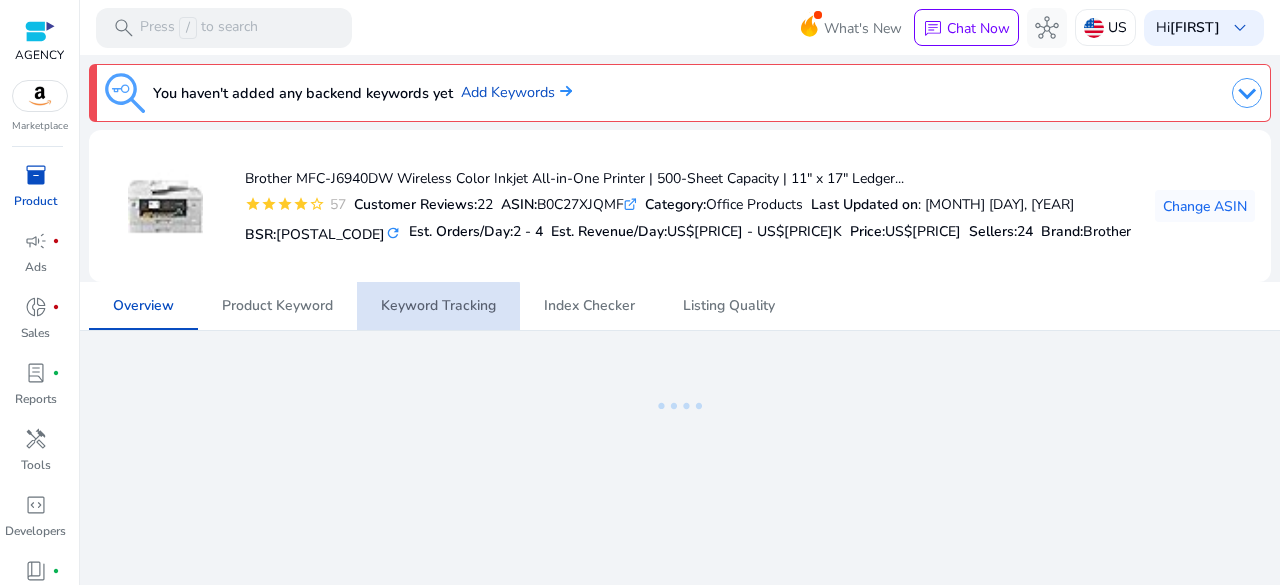 click on "Keyword Tracking" at bounding box center (438, 306) 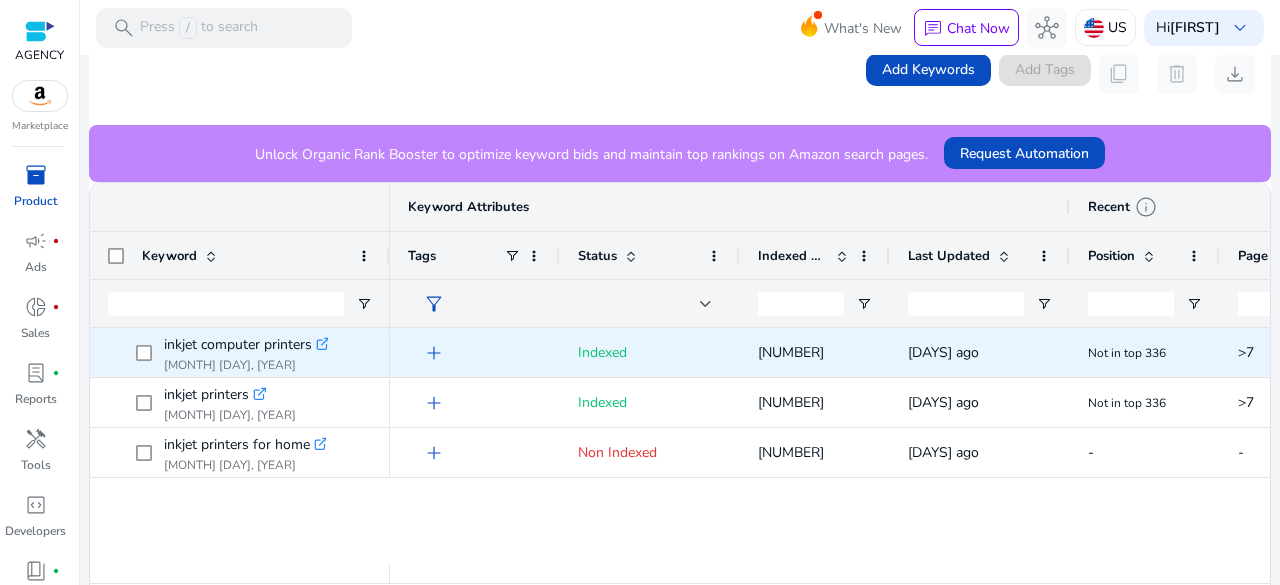 scroll, scrollTop: 488, scrollLeft: 0, axis: vertical 